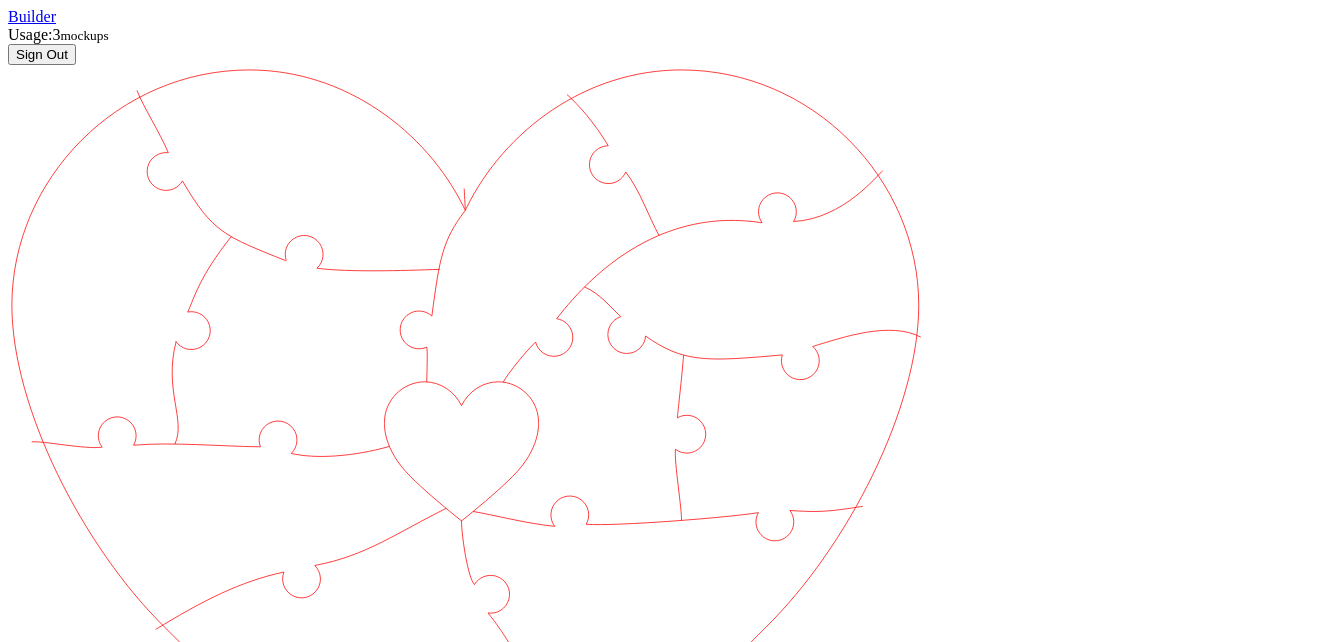 scroll, scrollTop: 86, scrollLeft: 0, axis: vertical 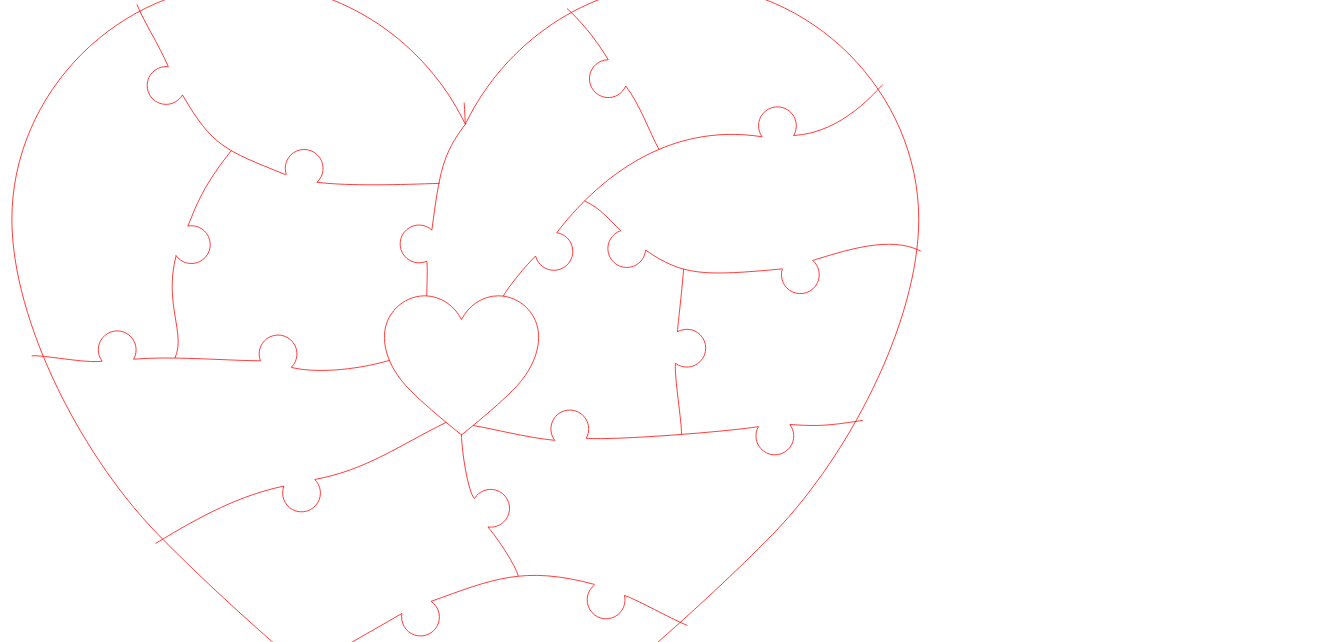 click on "Texts" at bounding box center (88, 1522) 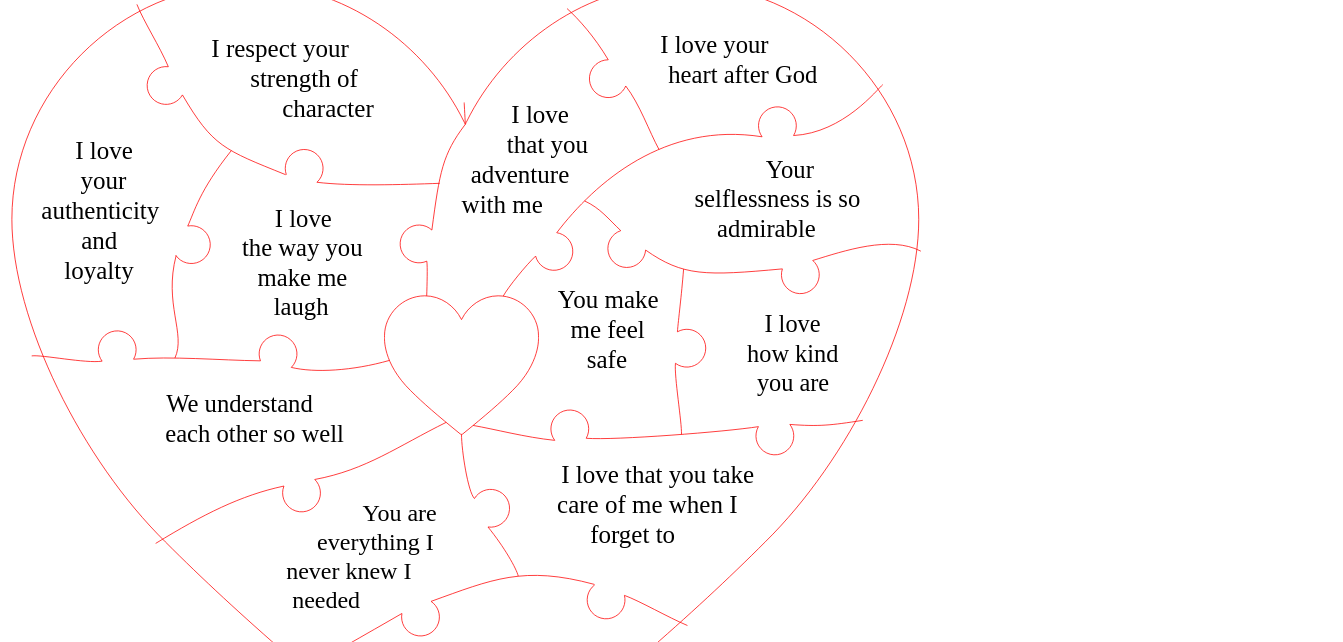 click on "Save reasons" at bounding box center [227, 1626] 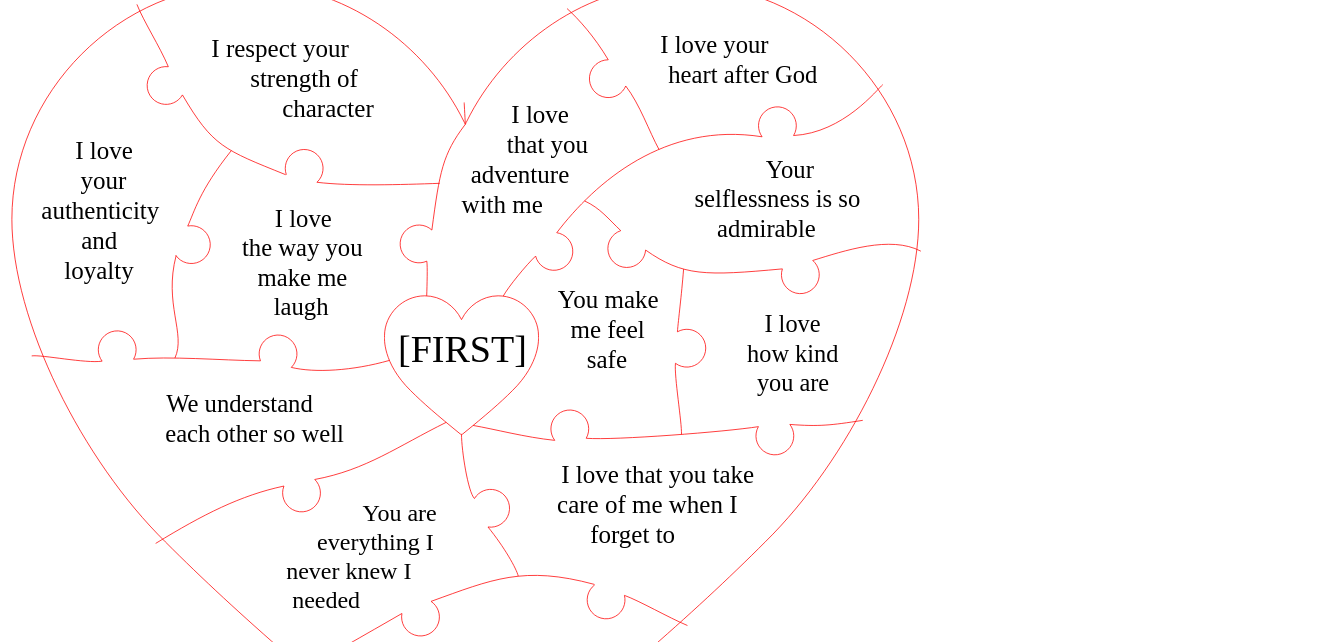 click on "Created with Snap
Created with Snap Created with Snap I love that you take care of me when I forget to Created with Snap You are everything I never knew I needed Created with Snap I love your authenticity and loyalty Created with Snap I respect your strength of character Created with Snap Your selflessness is so admirable Created with Snap I love that you adventure with me Created with Snap I love the way you make me laugh Created with Snap We understand each other so well Created with Snap I love your heart after God Created with Snap I love how kind you are Created with Snap You make me feel safe Created with Snap You’re my best friend Created with Snap  [FIRST]  Created with Snap  [FIRST]" at bounding box center (465, 646) 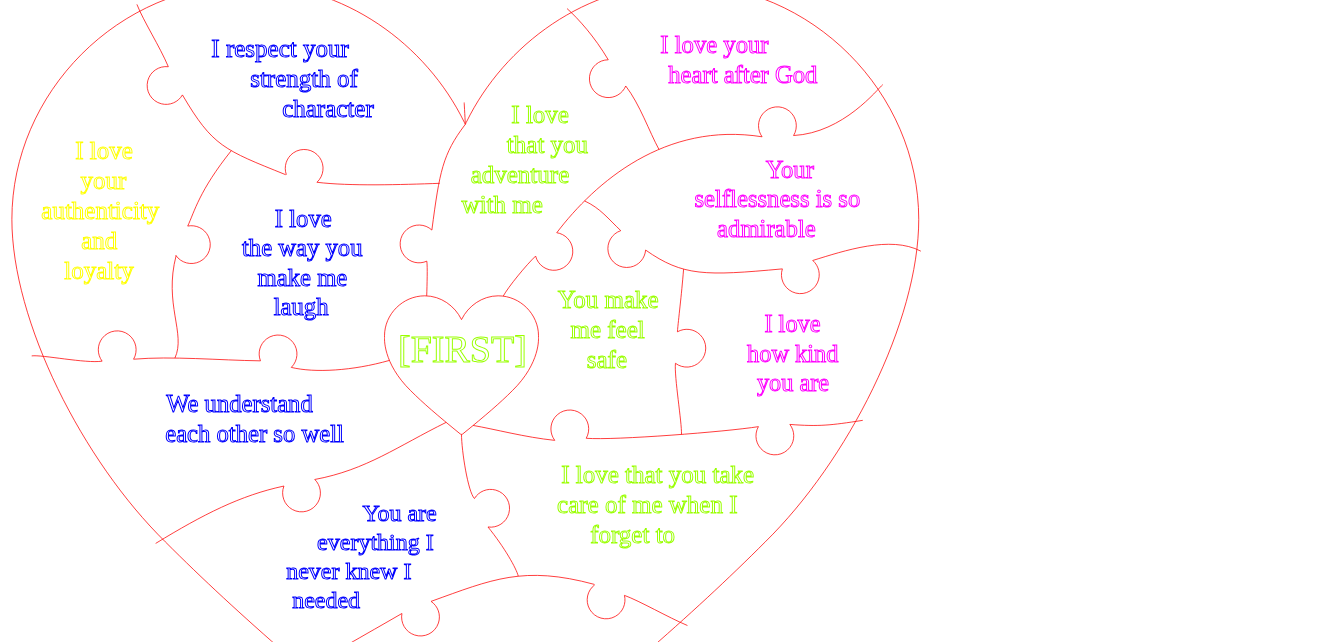 click on "Download" at bounding box center [45, 1477] 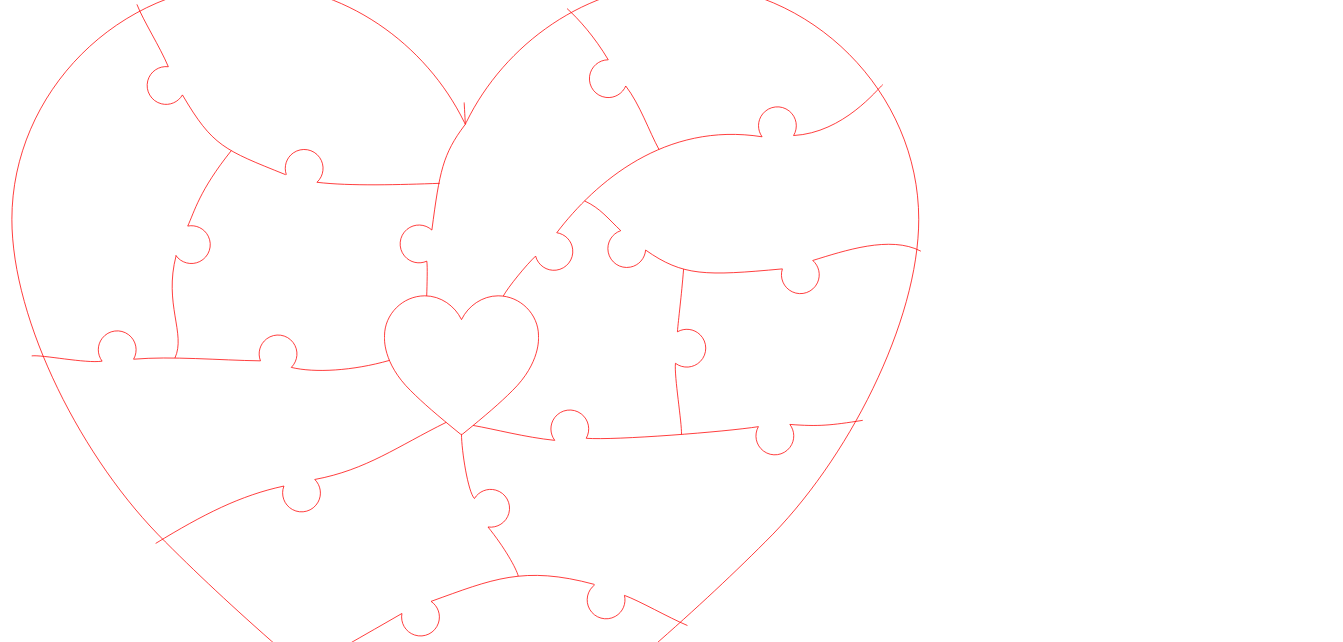 click on "Texts" at bounding box center [88, 1522] 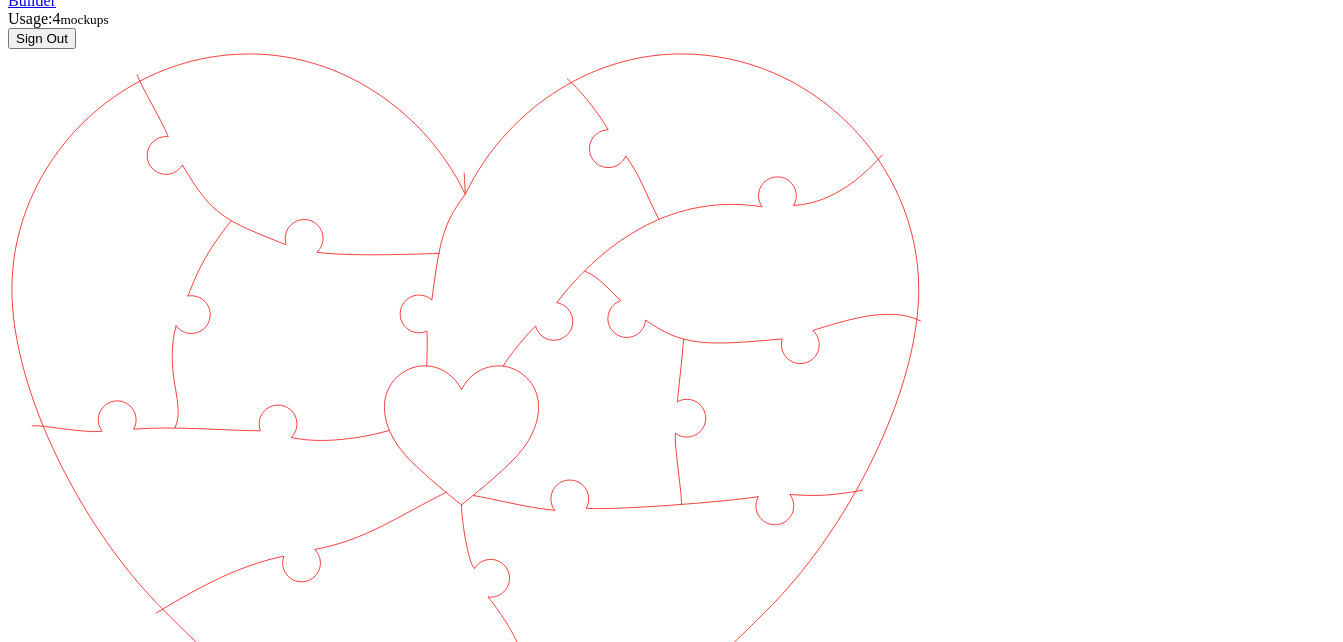 scroll, scrollTop: 0, scrollLeft: 0, axis: both 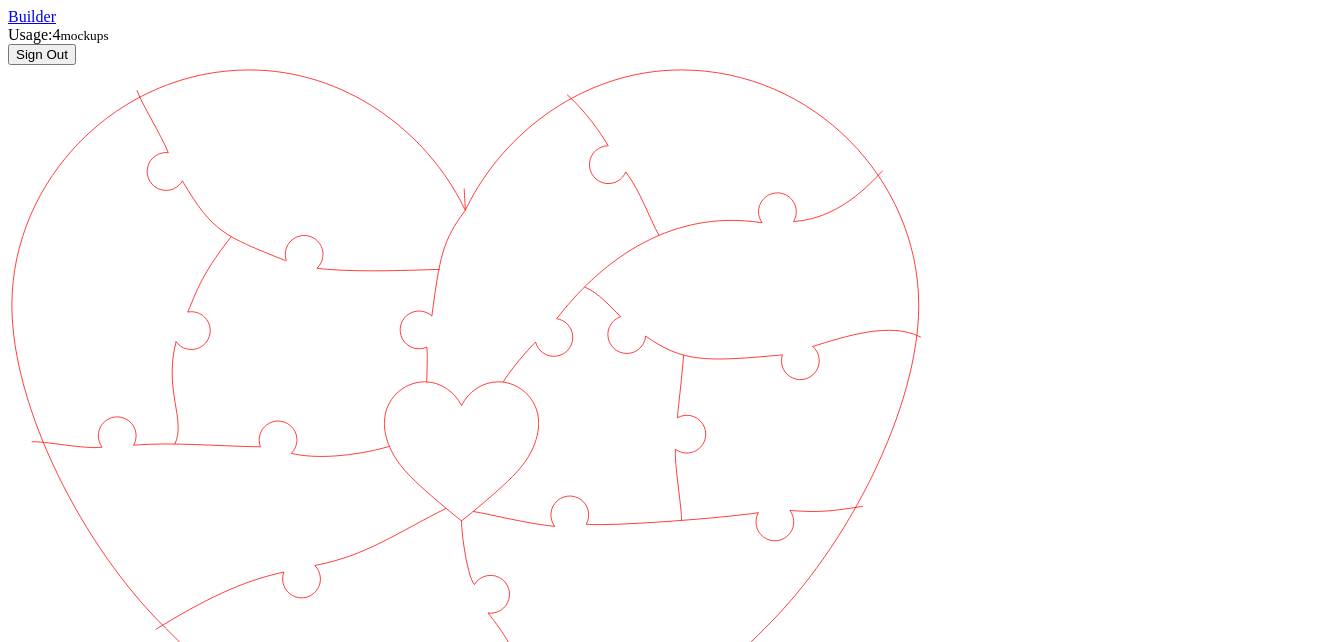 click on "You Are Beautiful,
You Cuddle Good,
Your Kisses,
Your Smile,
Your Passion,
Your Cutie Bootie,
Morning Videos,
"You're Real!!!",
Your Happy Wiggles,
Your Creativity,
Your Sass,
Your Ability to Make Me Feel Whole Again" at bounding box center [88, 1608] 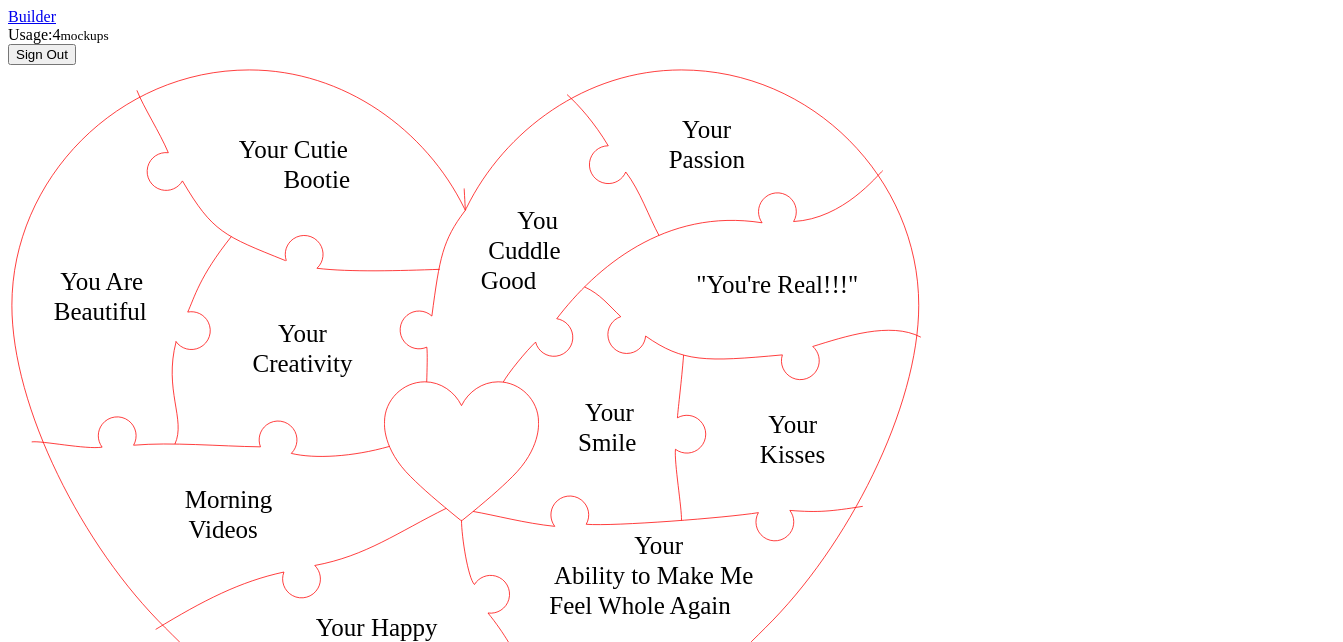 scroll, scrollTop: 100, scrollLeft: 0, axis: vertical 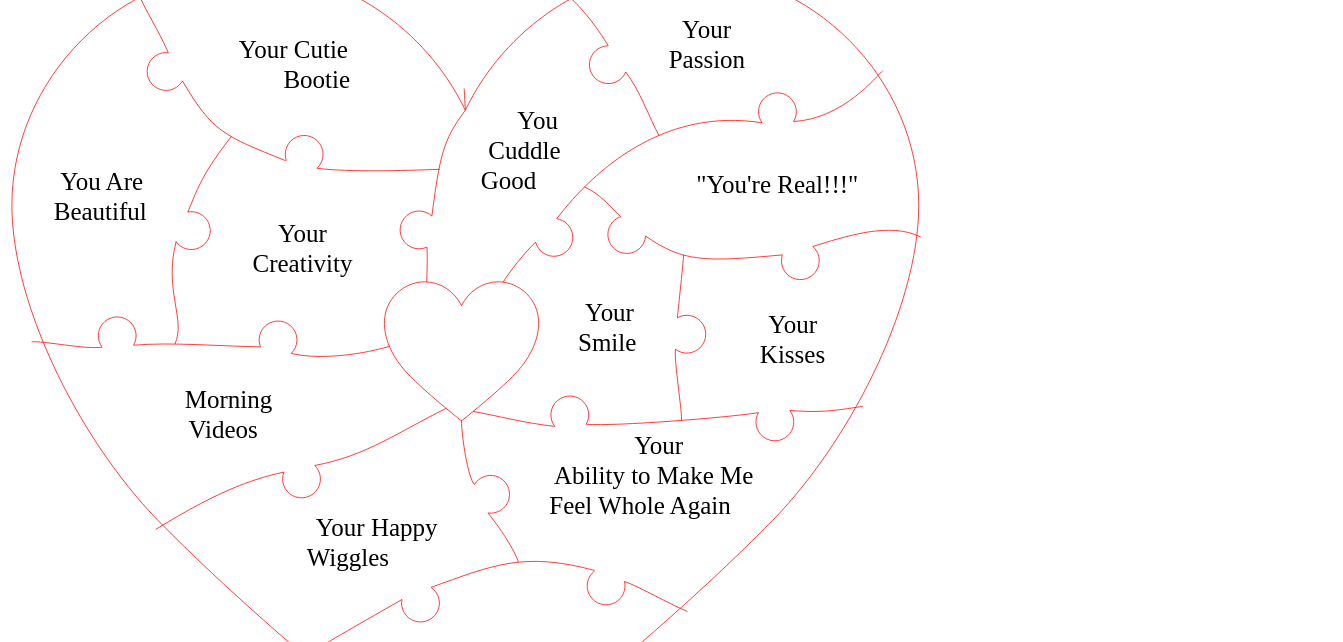 click on "Save reasons" at bounding box center [227, 1612] 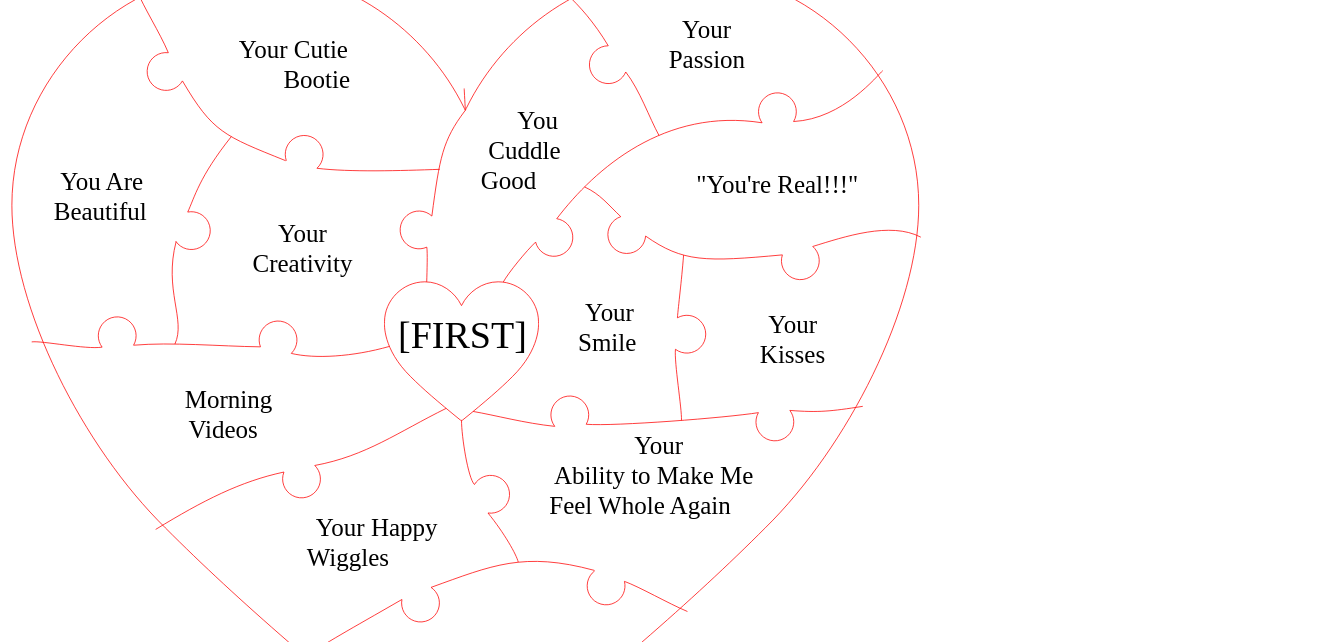 click on "Choose Color: Default" at bounding box center [671, 1417] 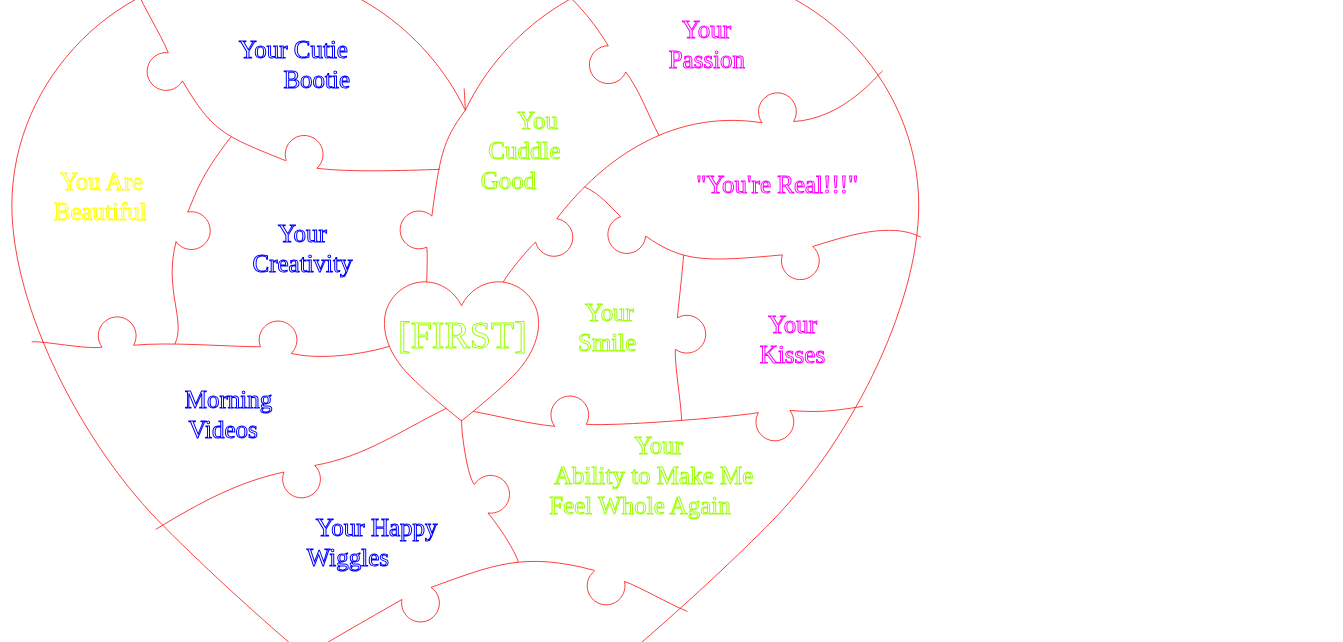 click on "Download" at bounding box center [45, 1463] 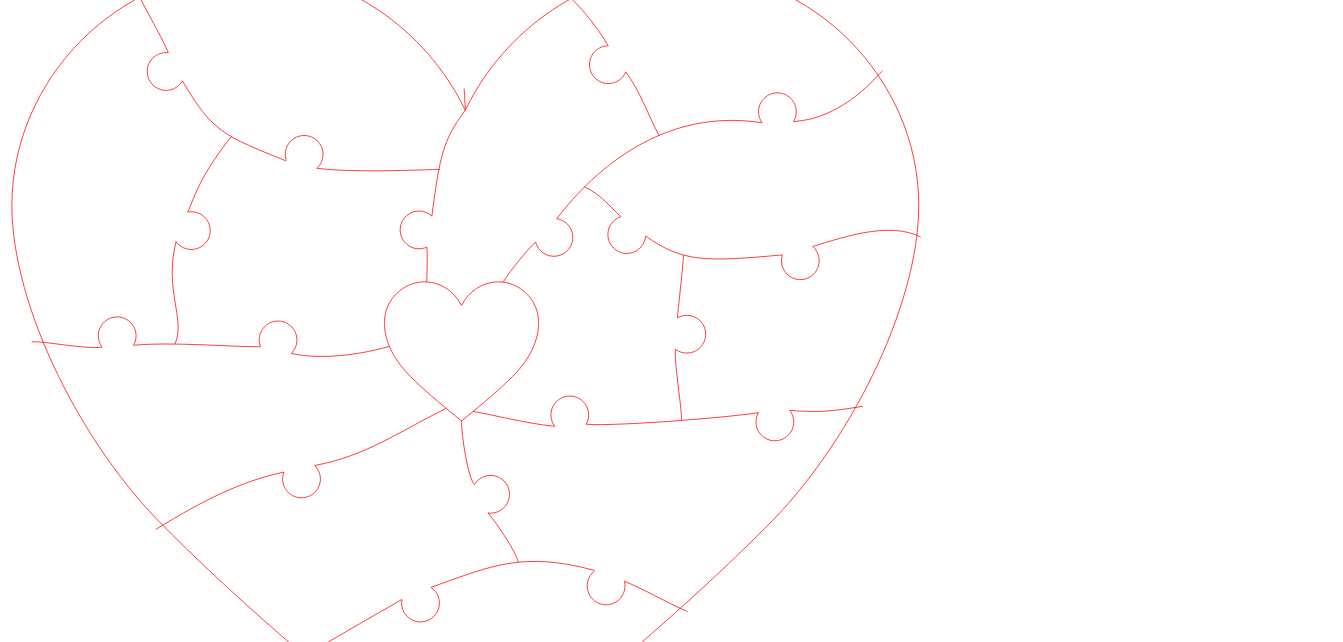 scroll, scrollTop: 86, scrollLeft: 0, axis: vertical 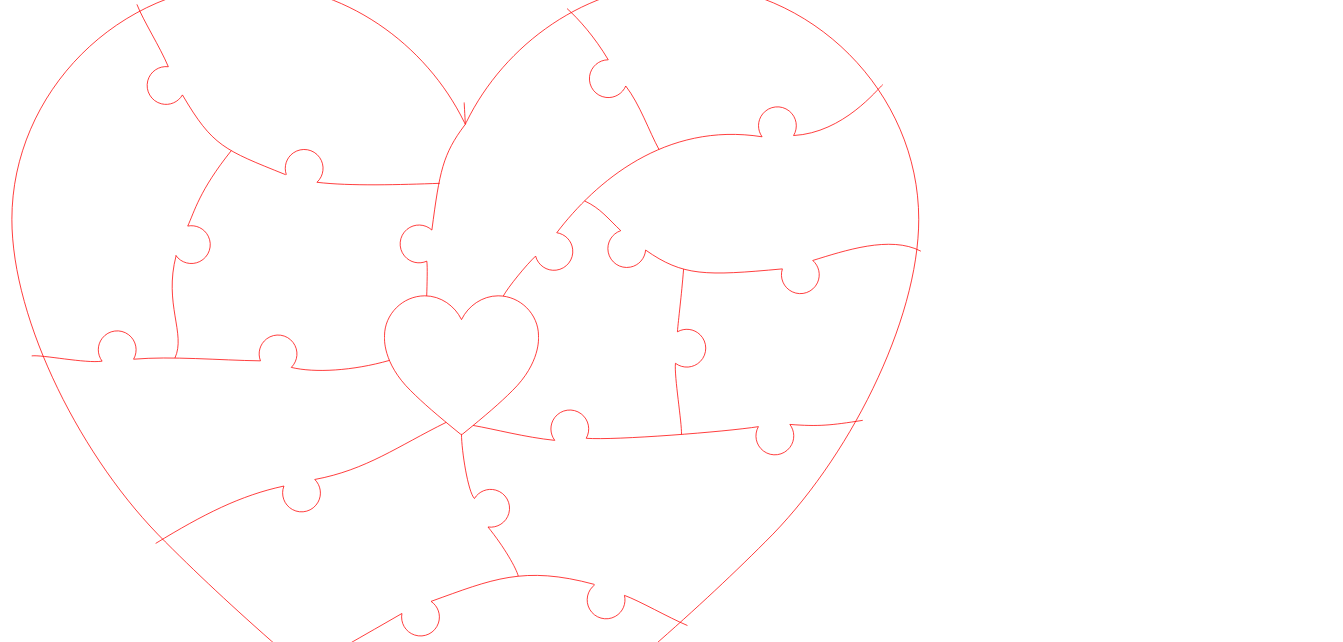 drag, startPoint x: 1165, startPoint y: 10, endPoint x: 1164, endPoint y: 26, distance: 16.03122 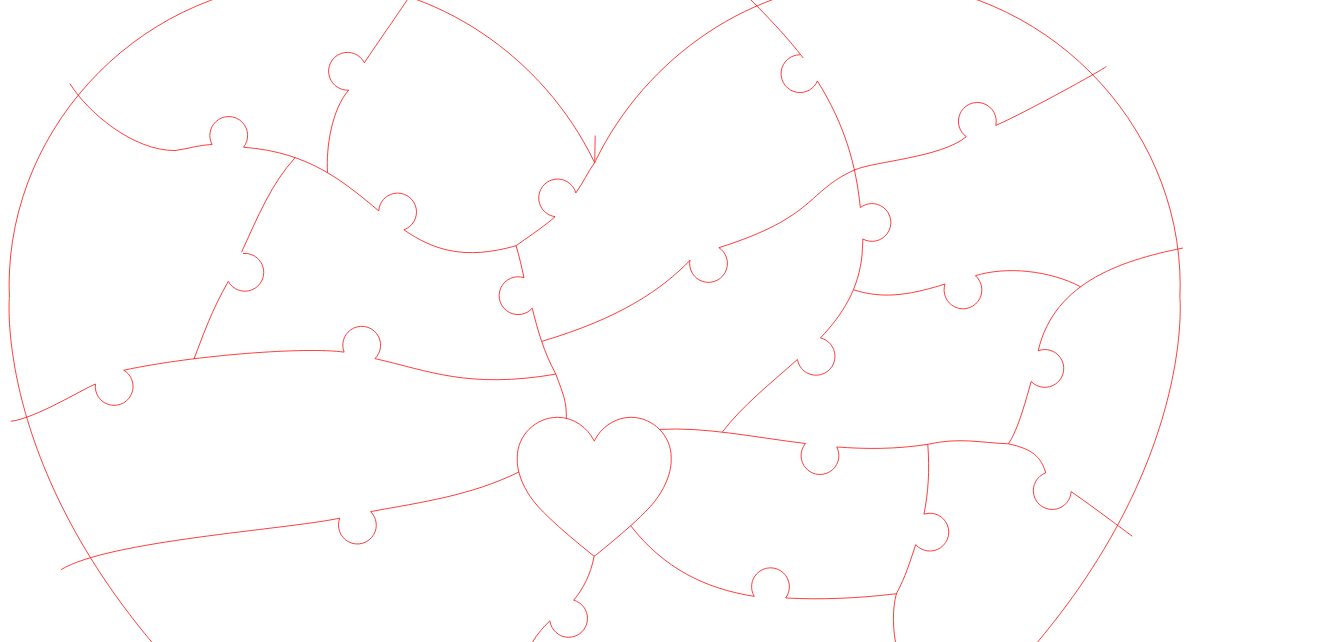 click on "Numbers" at bounding box center [96, 1658] 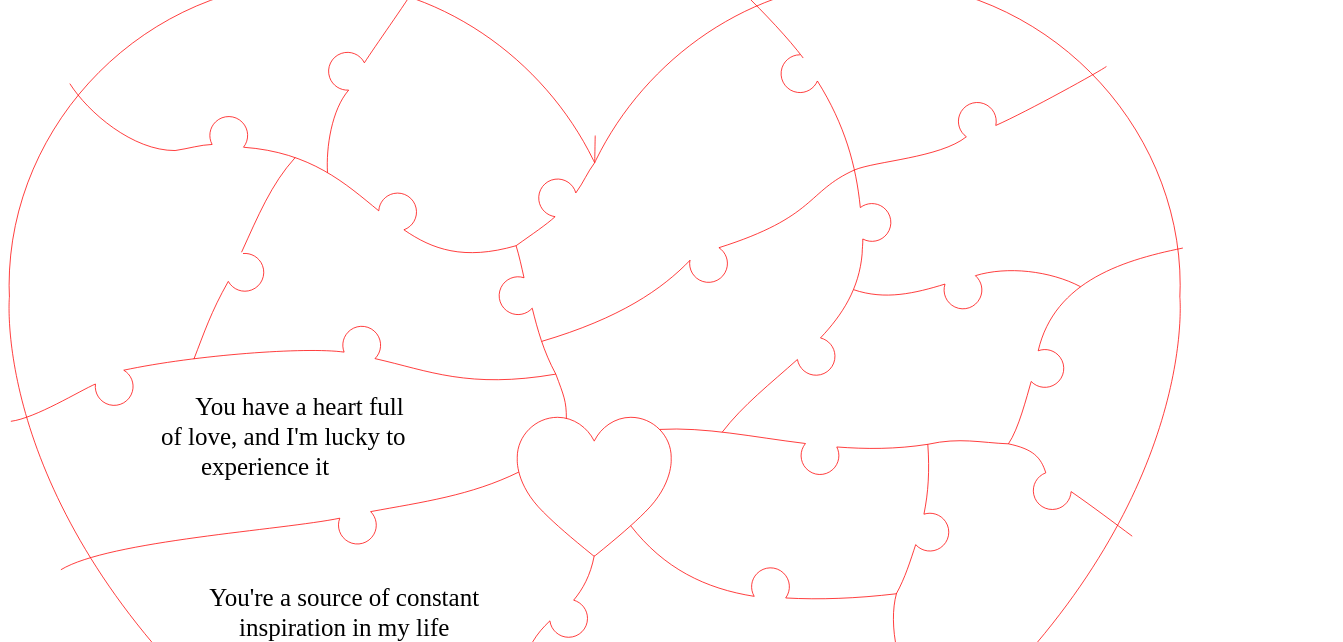 scroll, scrollTop: 0, scrollLeft: 0, axis: both 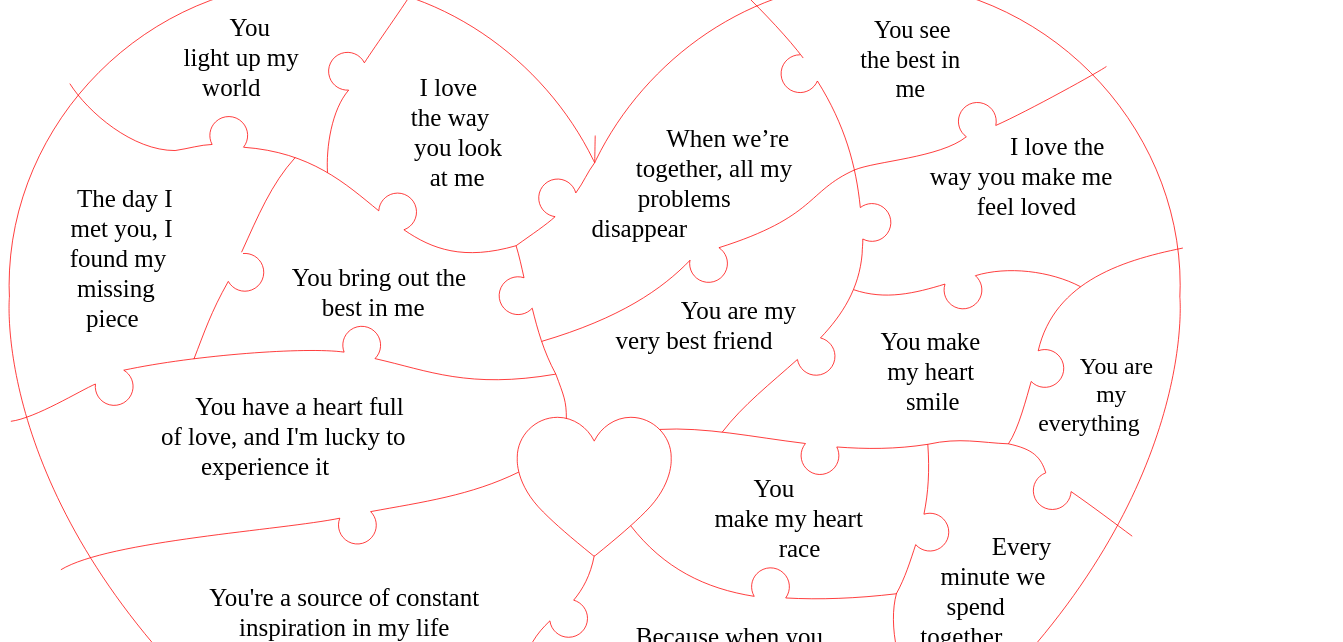 click on "Save reasons" at bounding box center [227, 1901] 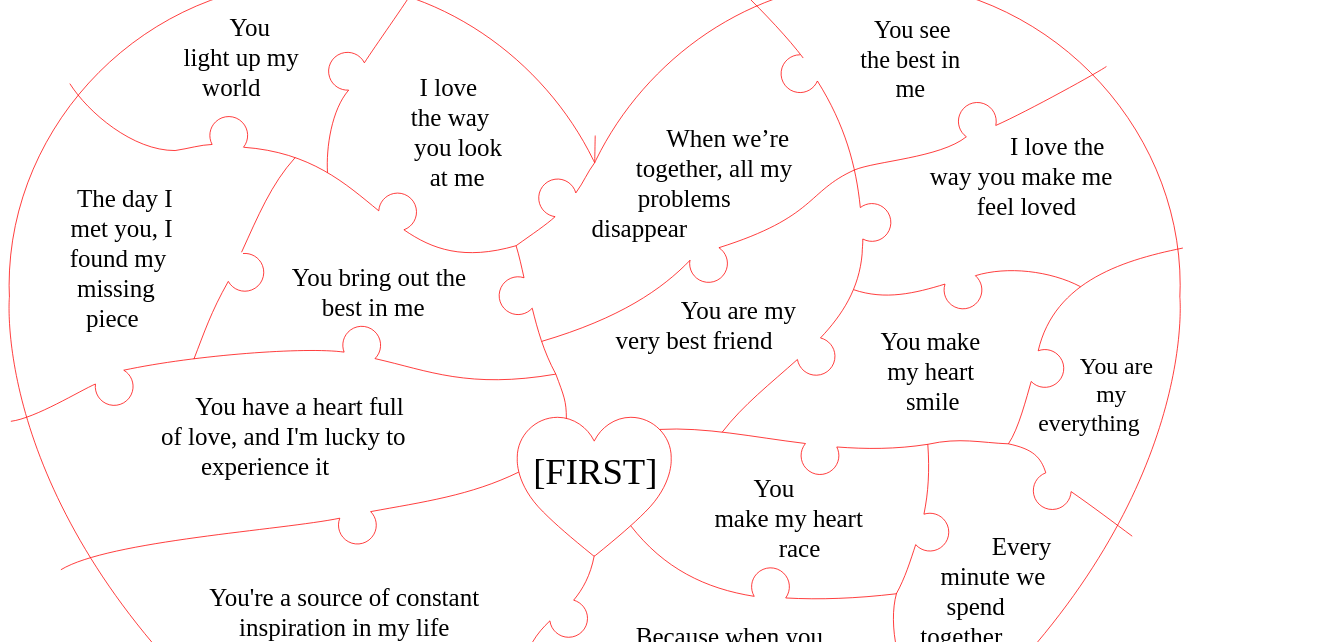 click at bounding box center (671, 1725) 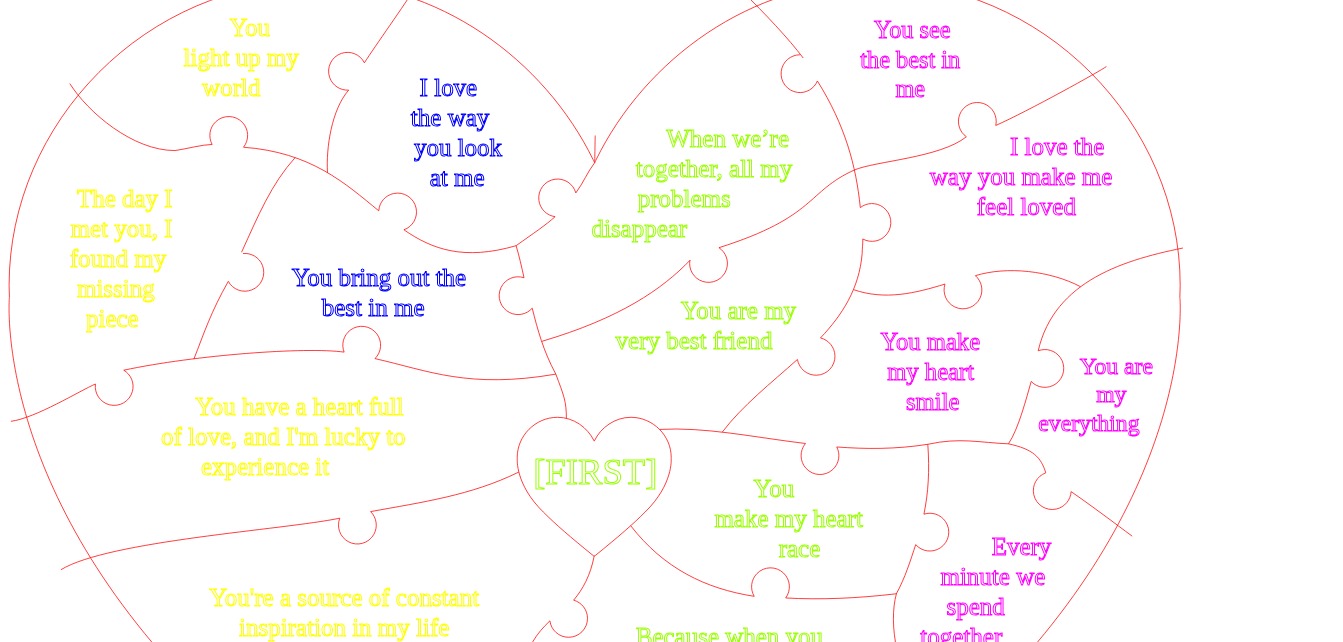 click on "Download" at bounding box center (45, 1753) 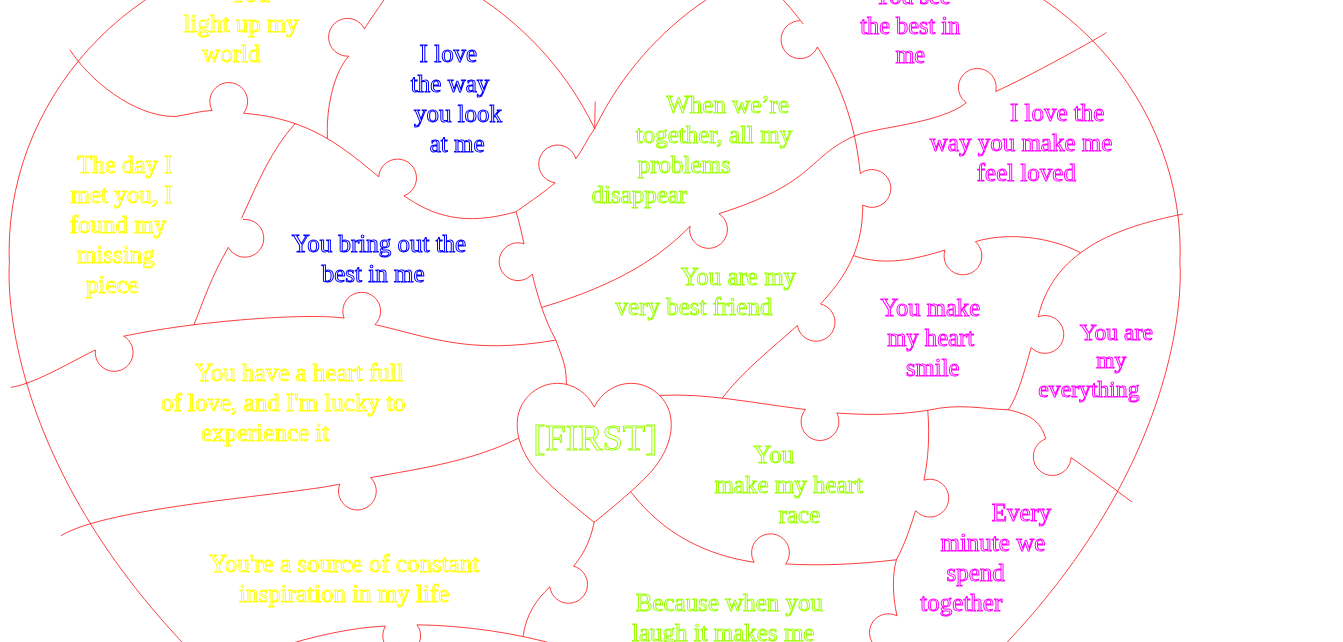scroll, scrollTop: 86, scrollLeft: 0, axis: vertical 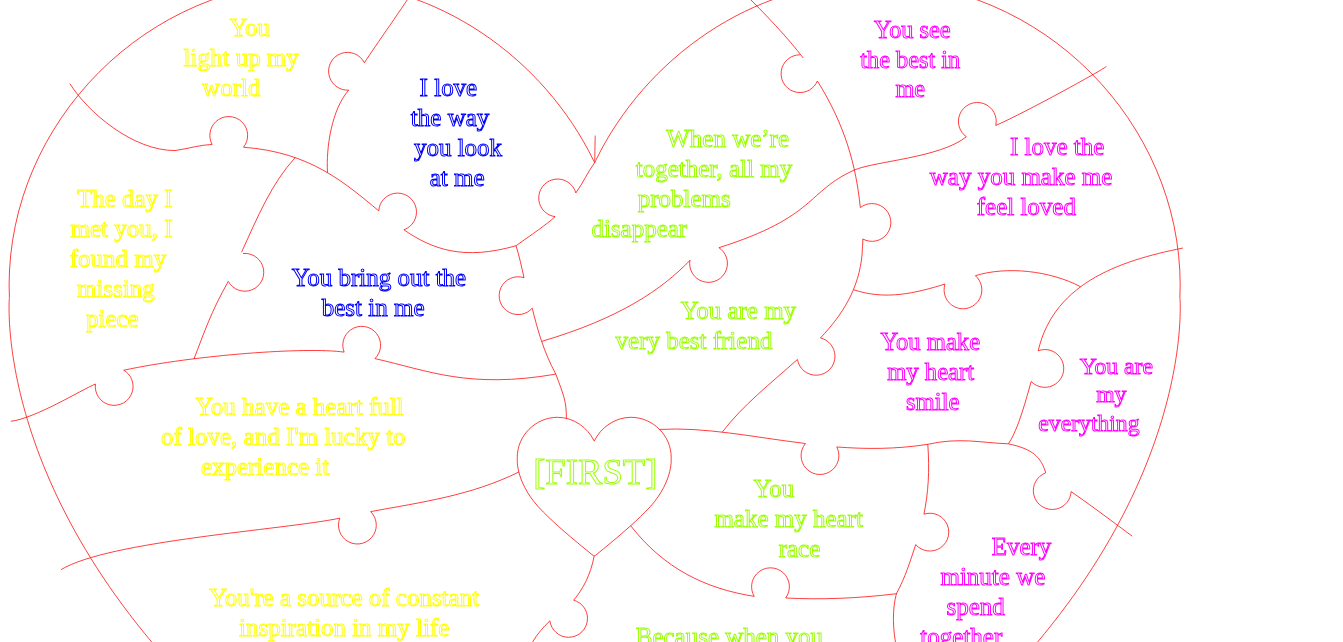 click on "Reset" at bounding box center [33, 1603] 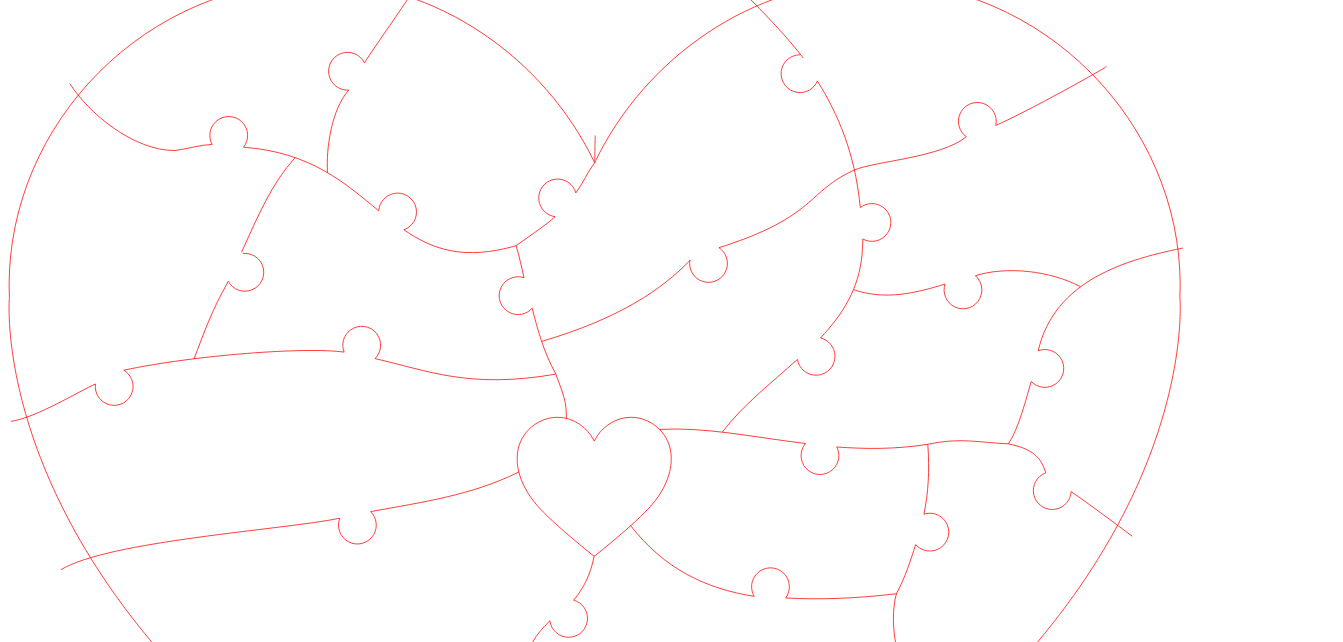 click on "♥ 12 ♥ 18 ♥ 28" at bounding box center (138, 1602) 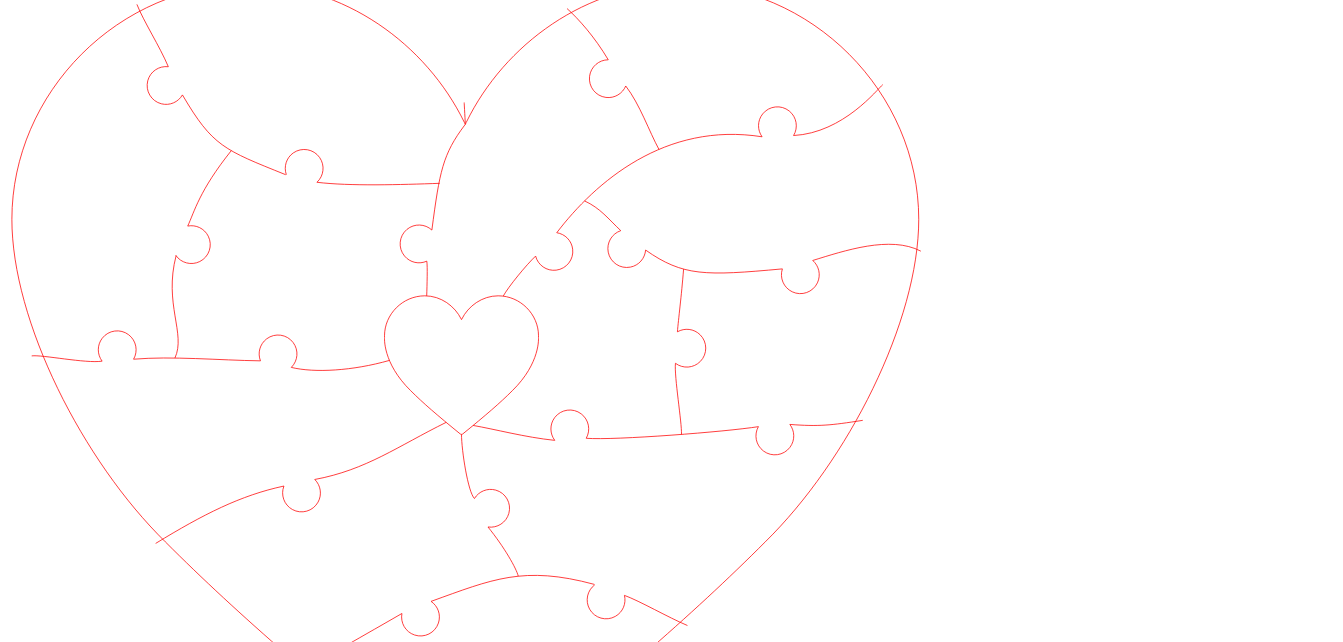 click on "Numbers" at bounding box center [96, 1382] 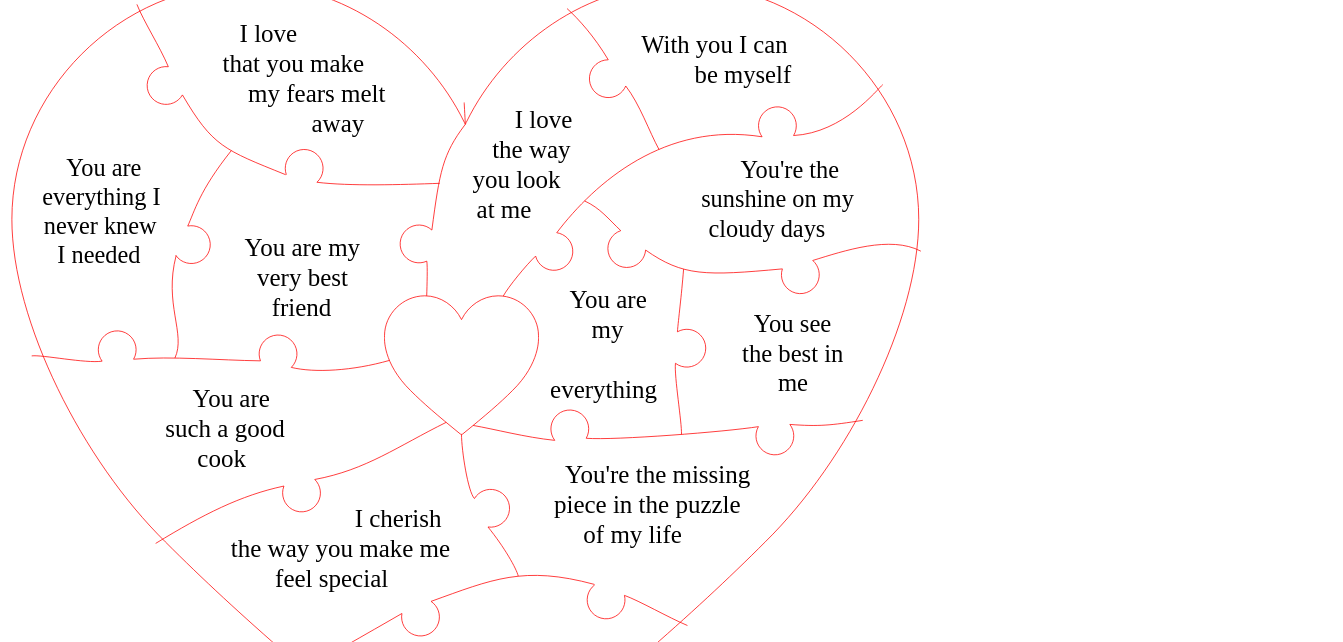 click on "Save reasons" at bounding box center [227, 1626] 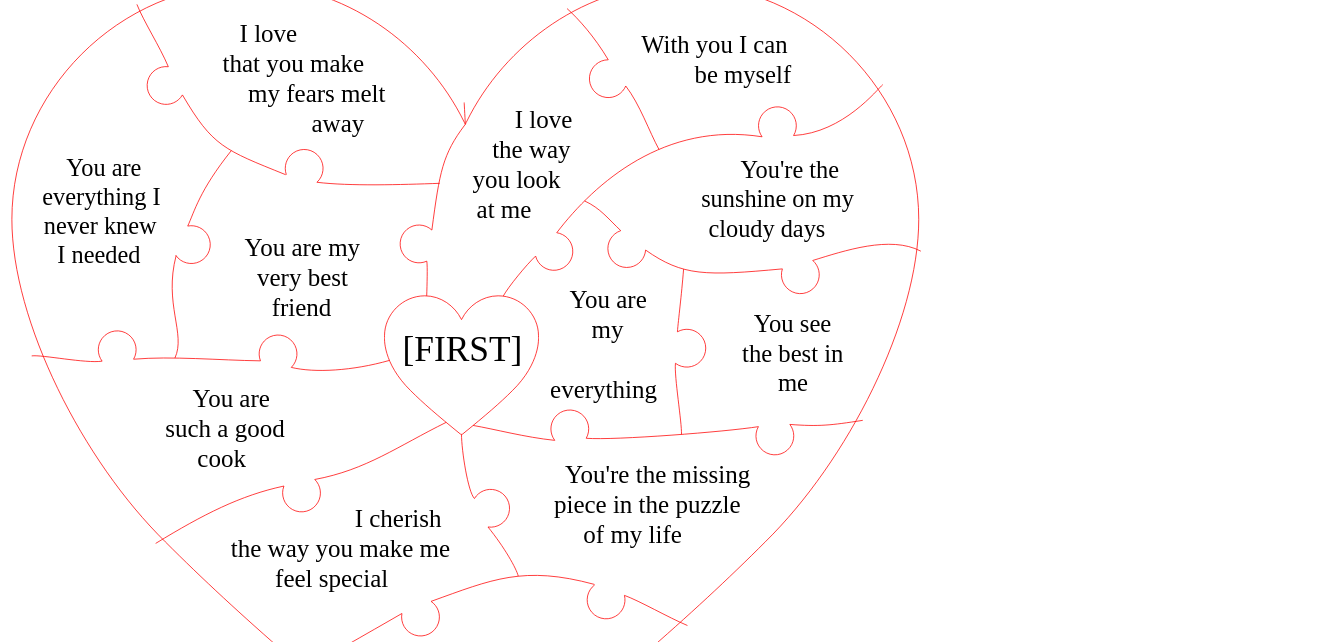 click on "Choose Color: Default" at bounding box center (671, 1431) 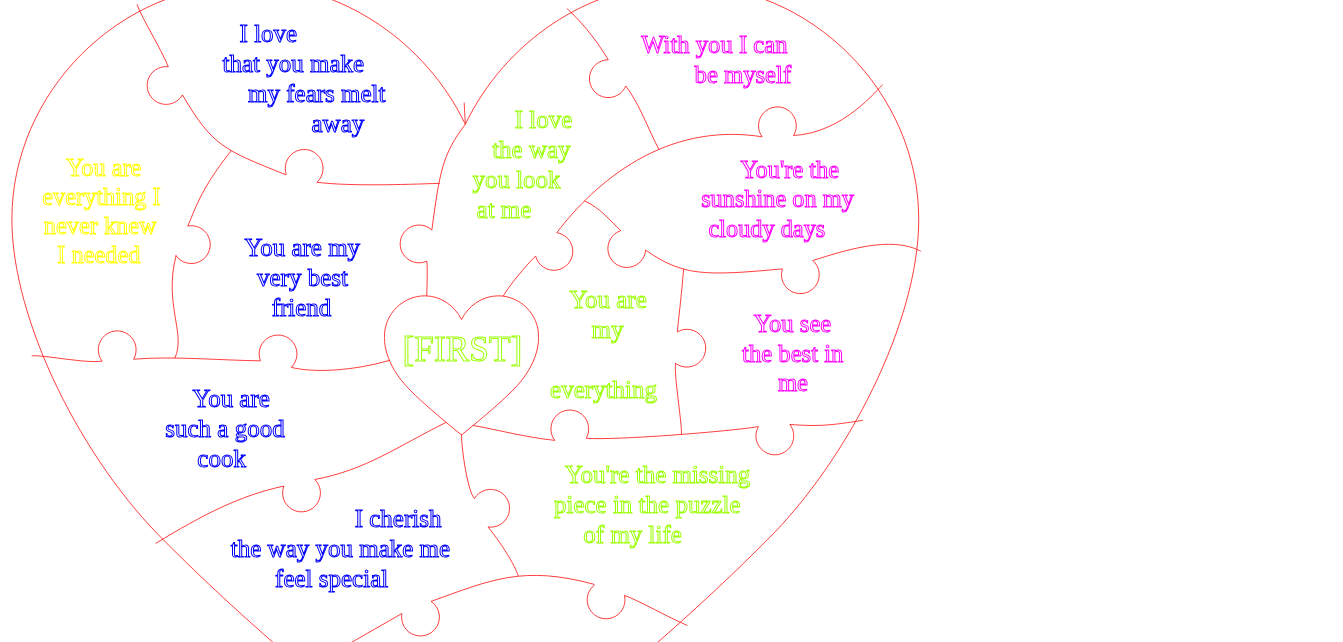 click on "Download" at bounding box center (45, 1477) 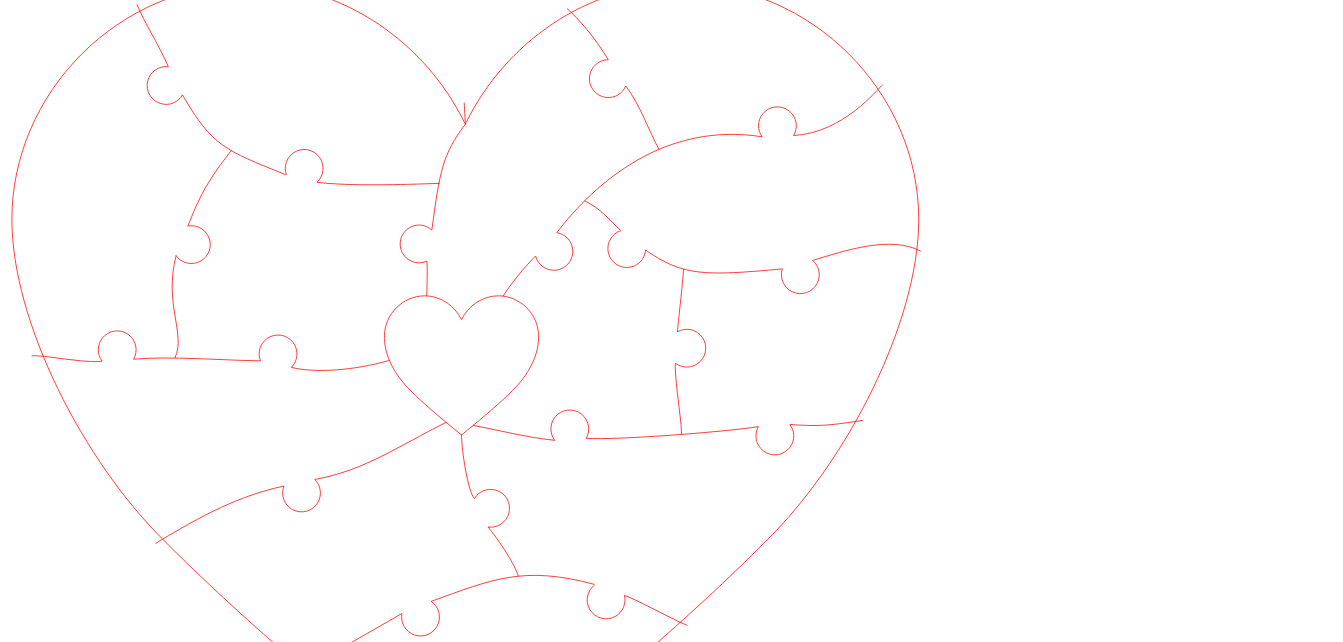 click on "Numbers" at bounding box center (96, 1382) 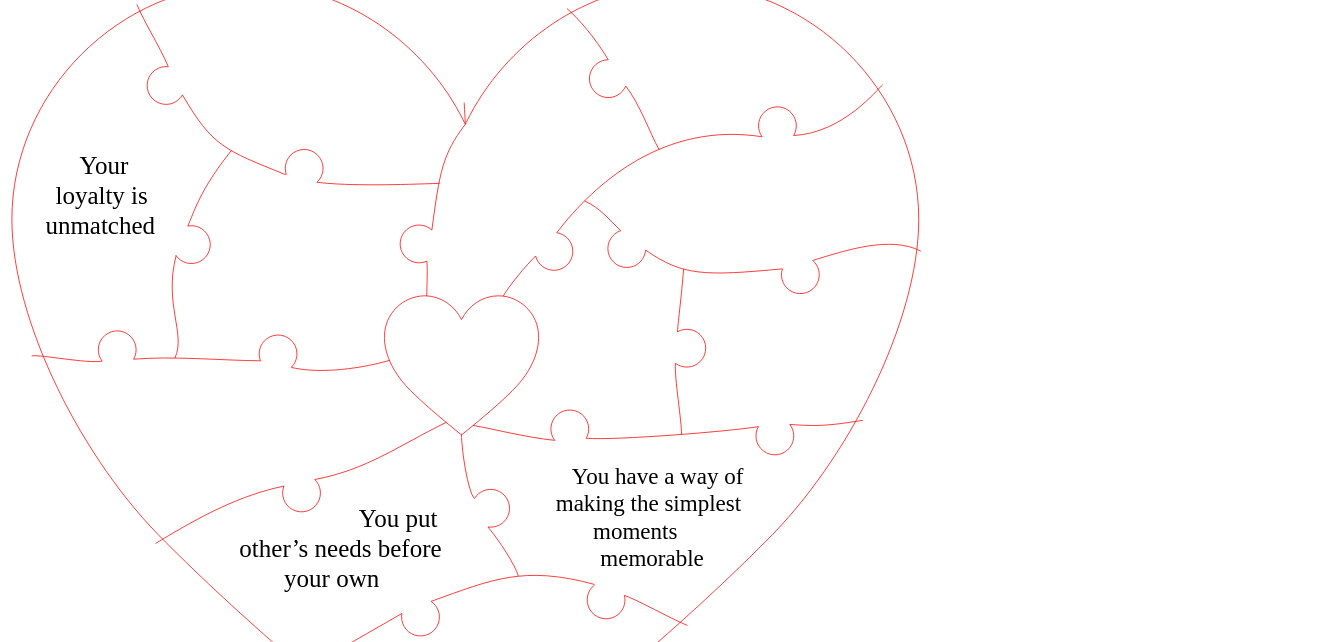 scroll, scrollTop: 72, scrollLeft: 0, axis: vertical 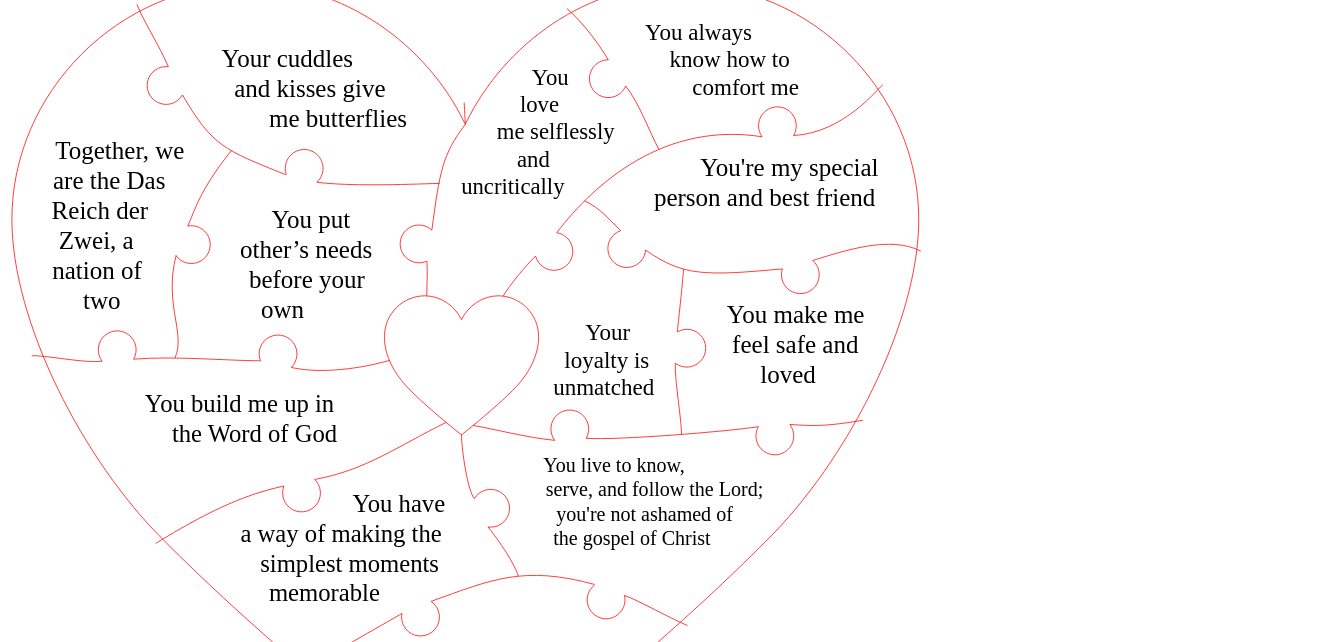 click on "Save reasons" at bounding box center [227, 1626] 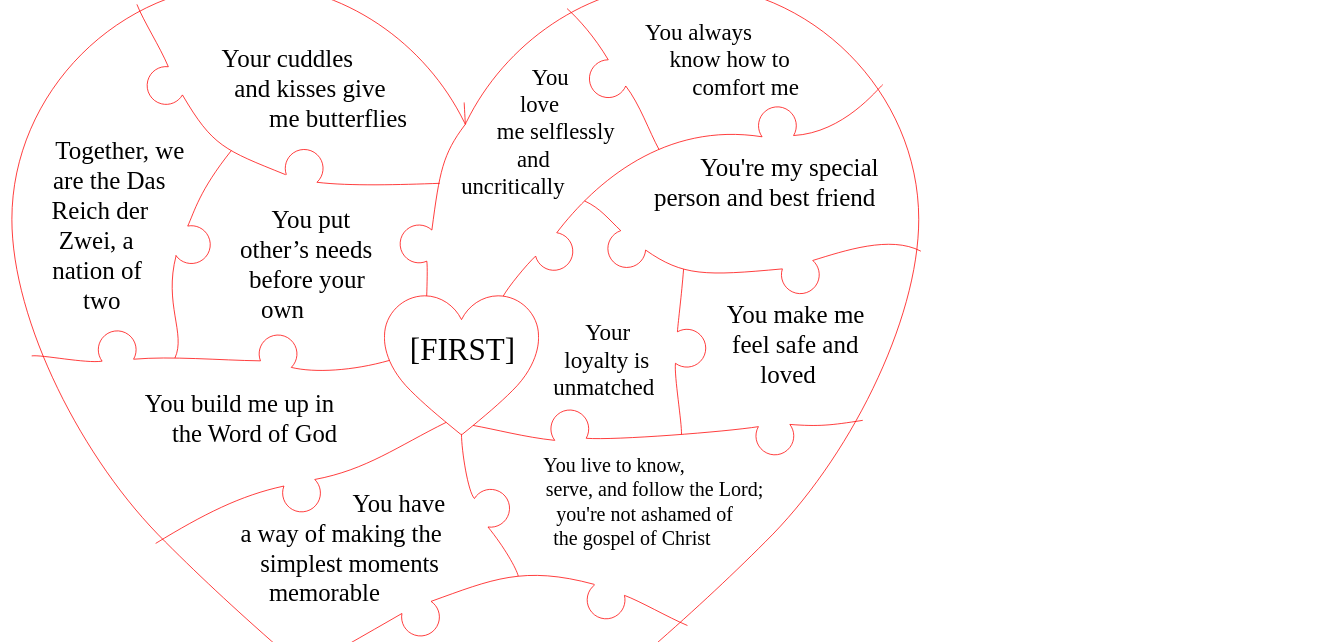 click at bounding box center (671, 1449) 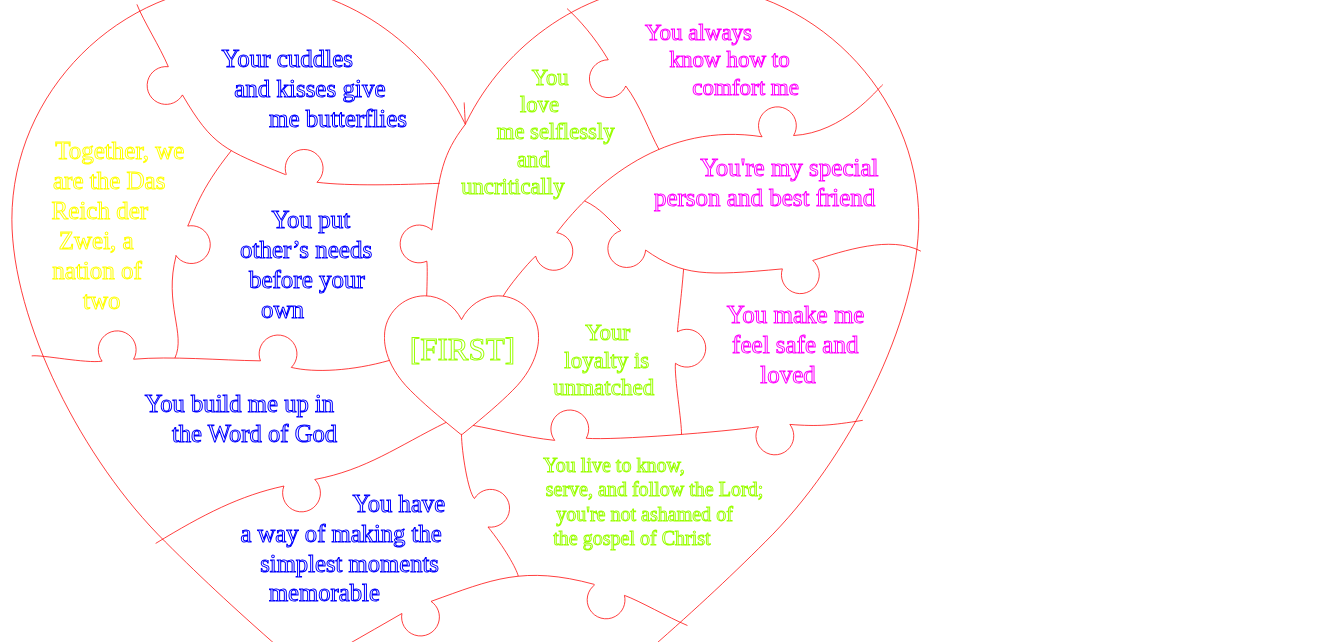 click on "Download" at bounding box center (45, 1477) 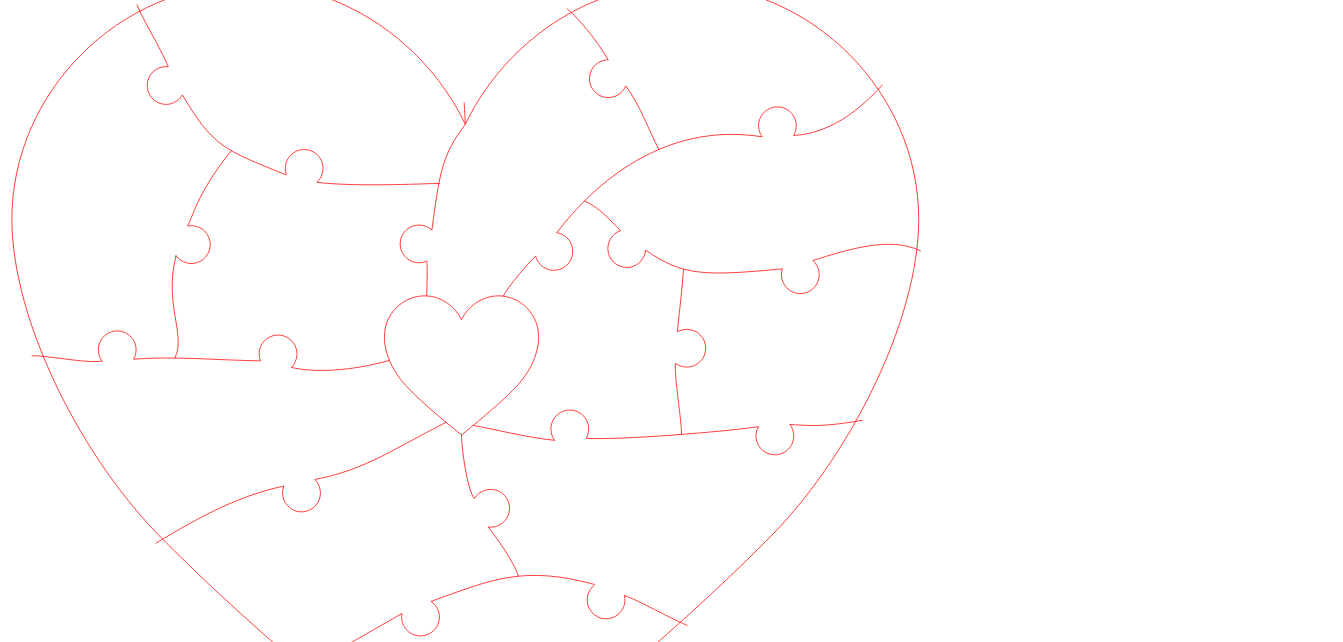 drag, startPoint x: 1161, startPoint y: 23, endPoint x: 1160, endPoint y: 36, distance: 13.038404 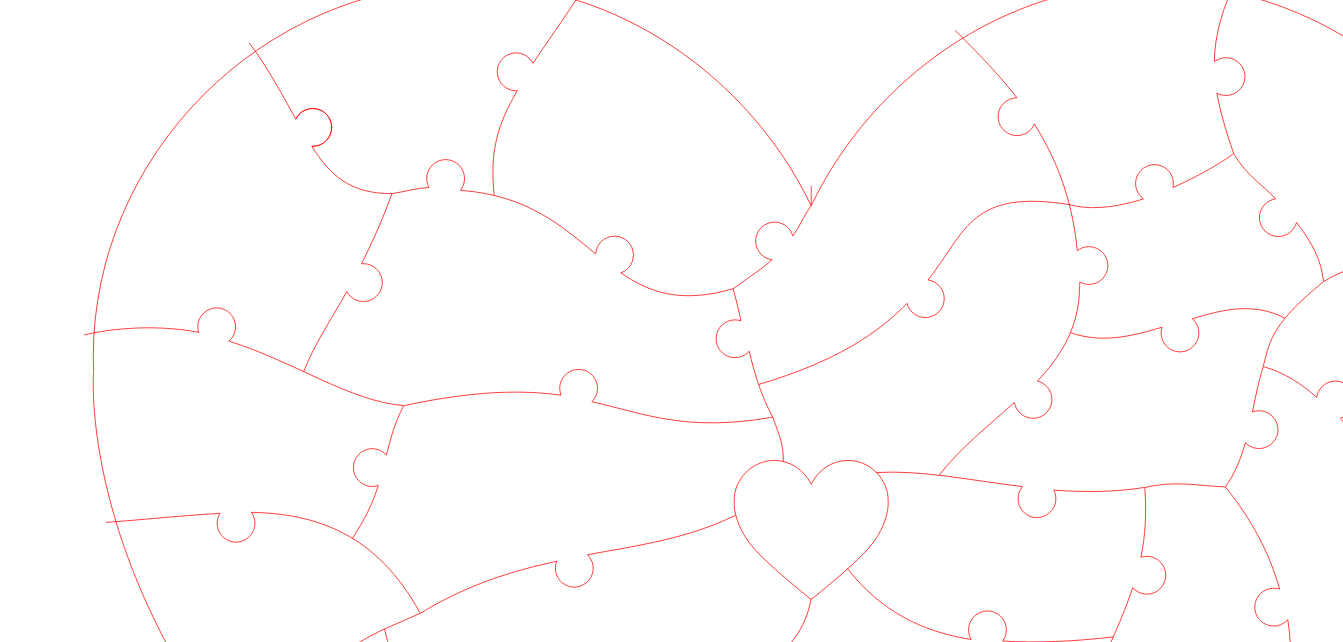click on "Numbers" at bounding box center (96, 1824) 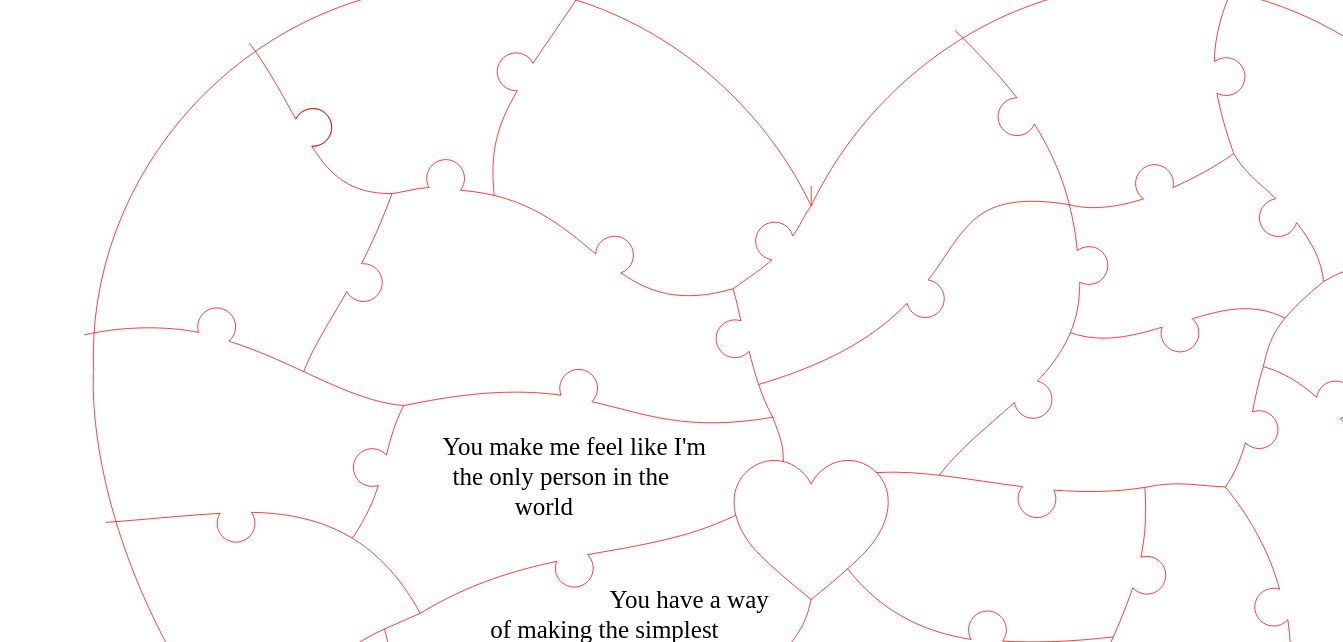 scroll, scrollTop: 0, scrollLeft: 0, axis: both 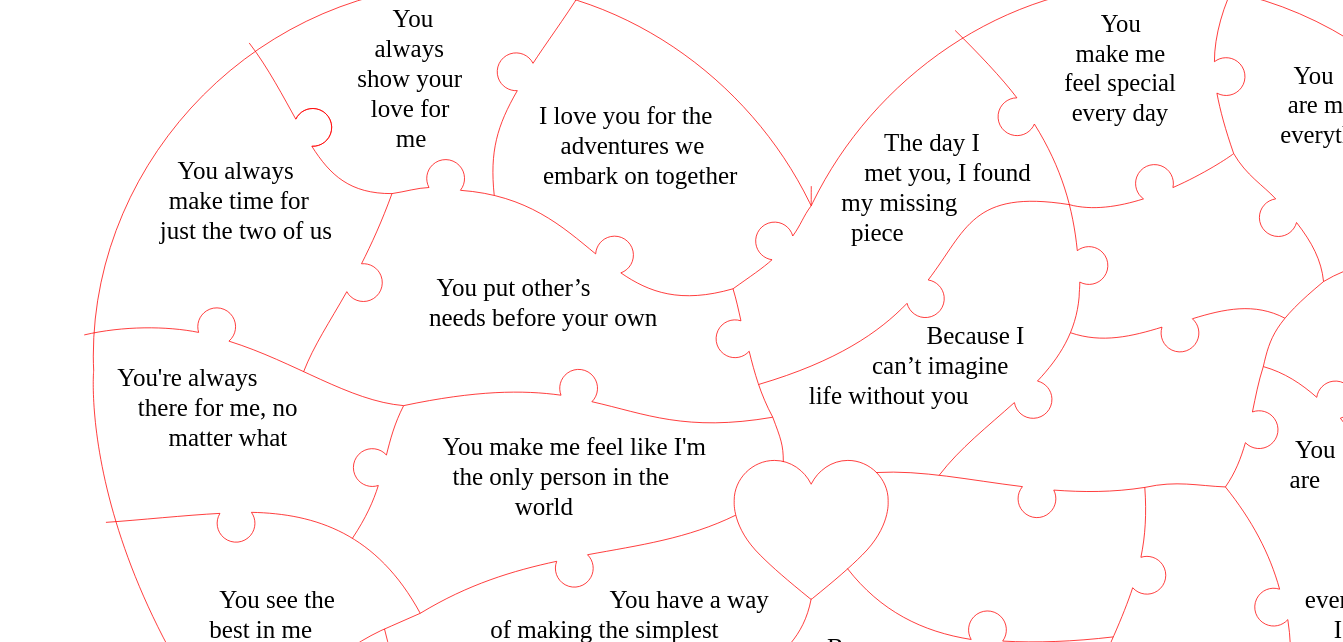 click on "You see the
best in me
Because
when you laugh it
makes me laugh
You
are my
everything
When we’re together,
all my problems
disappear
You are
beautiful
You have a way
of making  the simplest
moments memorable
You're
my
person
You're always
there for me, no
matter what
I love that I get
to go through life with you
Because I
can’t imagine
life without you
I love you for the
adventures  we
embark on together
You
are
everything
I never
knew I
needed
You
make me
feel special
every day
You
always
show your
love for
me
You make me feel like I'm
the only person in the
world
You're the missing
piece in the
puzzle of
my life
You
make me
a better
person
The day I
met you, I found
my missing
piece
You always
make time for
just the two of us
You are my very
best friend
I love that
you make
my fears
melt away
You put other’s
needs before your own" at bounding box center [88, 1964] 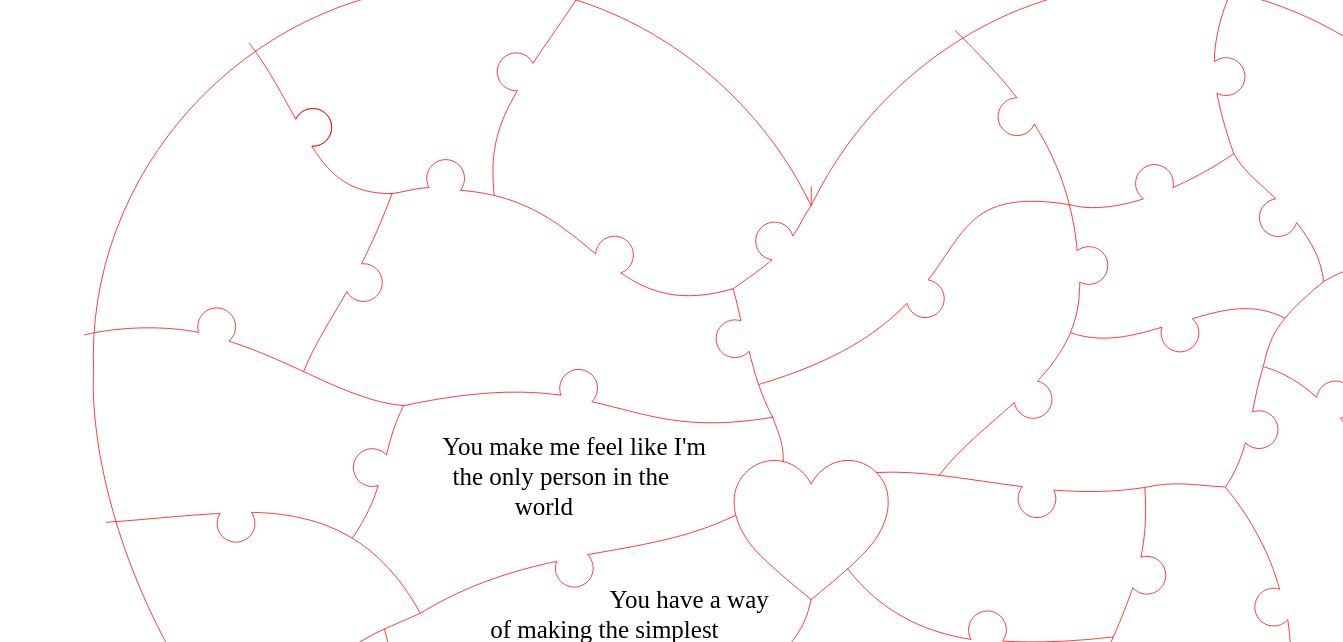 scroll, scrollTop: 2232, scrollLeft: 0, axis: vertical 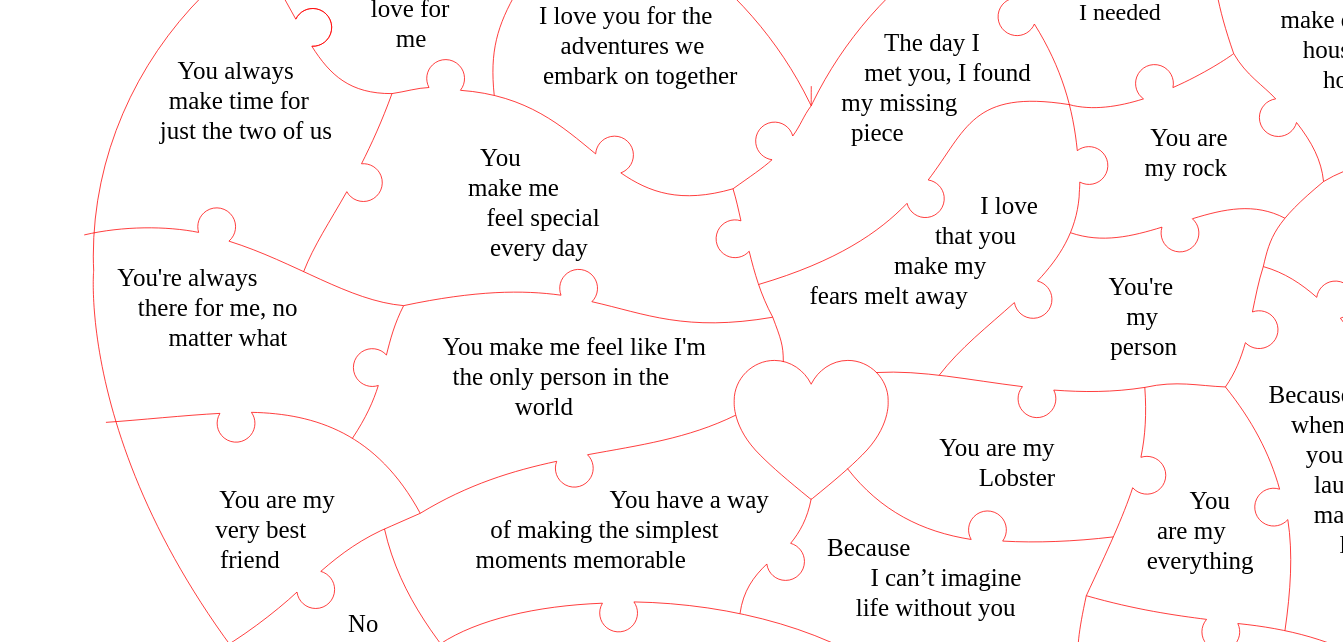 drag, startPoint x: 1003, startPoint y: 227, endPoint x: 1247, endPoint y: 390, distance: 293.43652 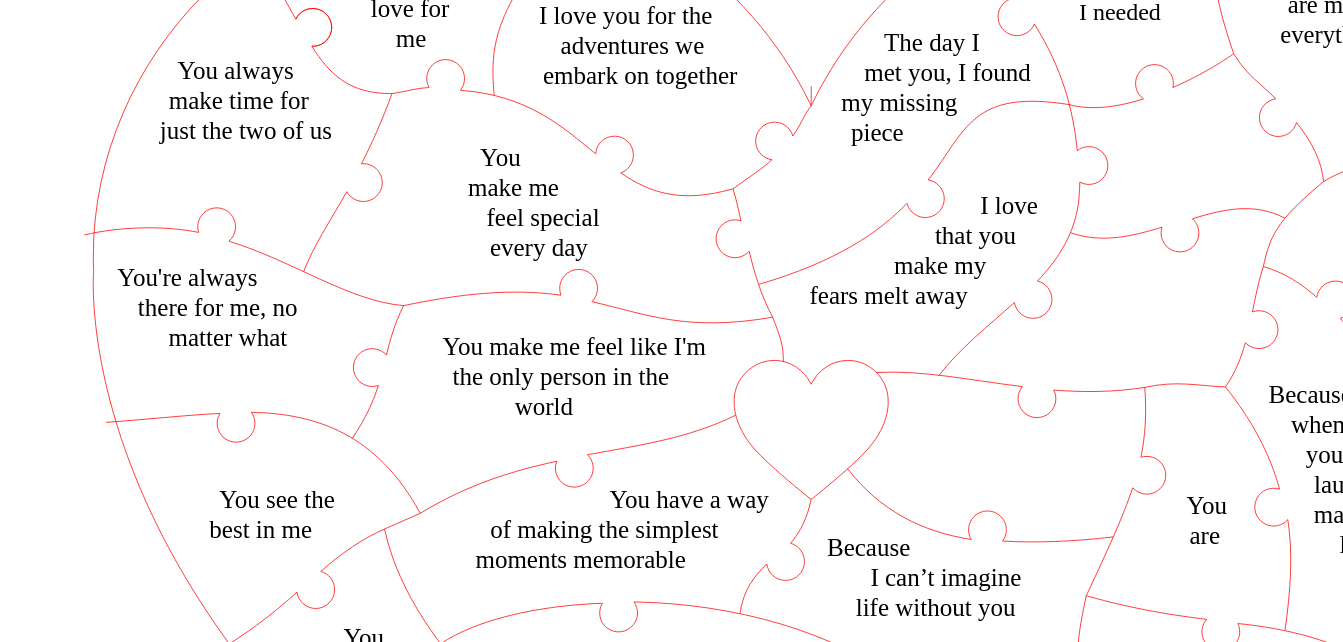 click on "You see the
best in me
Because
when you laugh it
makes me laugh
You
are my
everything
When we’re together,
all my problems
disappear
You are
beautiful
You have a way
of making  the simplest
moments memorable
You're
my
person
You're always
there for me, no
matter what
I love that I get
to go through life with you
Because I
can’t imagine
life without you
I love you for the
adventures  we
embark on together
You
are
Everything
I never
knew I
needed
You
make me
feel special
every day
You
always
show your
love for
me
You make me feel like I'm
the only person in the
world
You're the missing
piece in the
puzzle of
my life
You
make me
a better
person
The day I
met you, I found
my missing
piece
You always
make time for
just the two of us
You are my very
best friend
I love that
you make
my fears
melt away
You put other’s
needs before your own" at bounding box center [88, 1864] 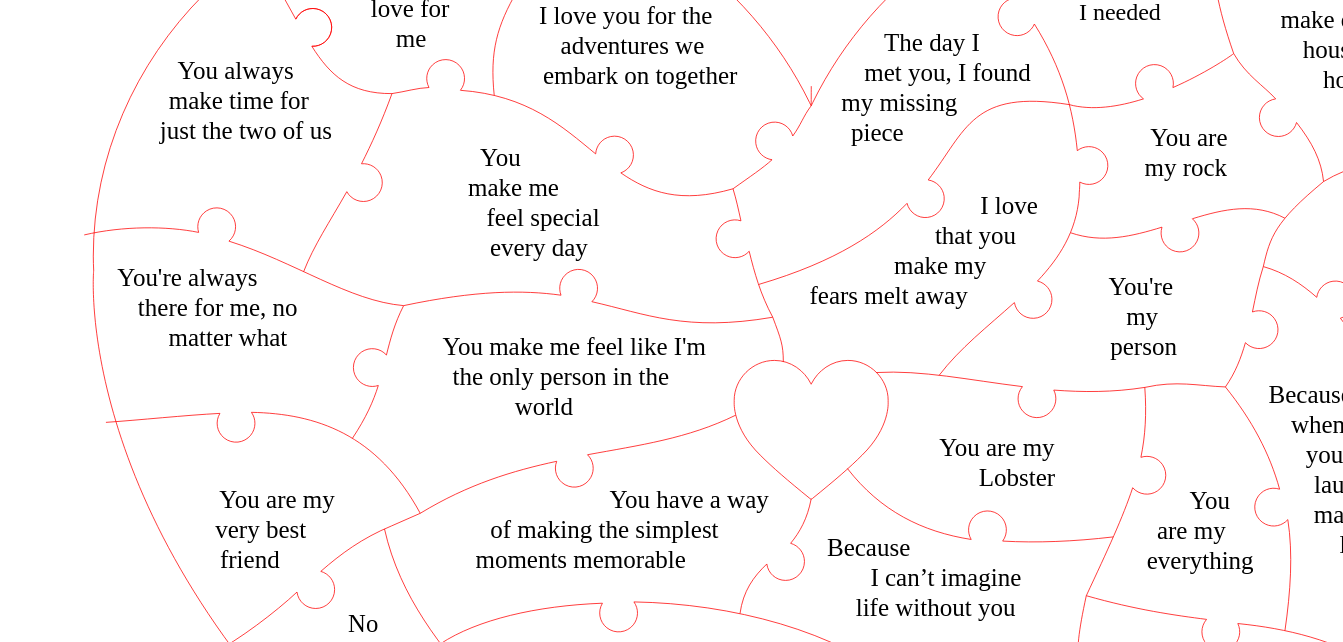 scroll, scrollTop: 1556, scrollLeft: 0, axis: vertical 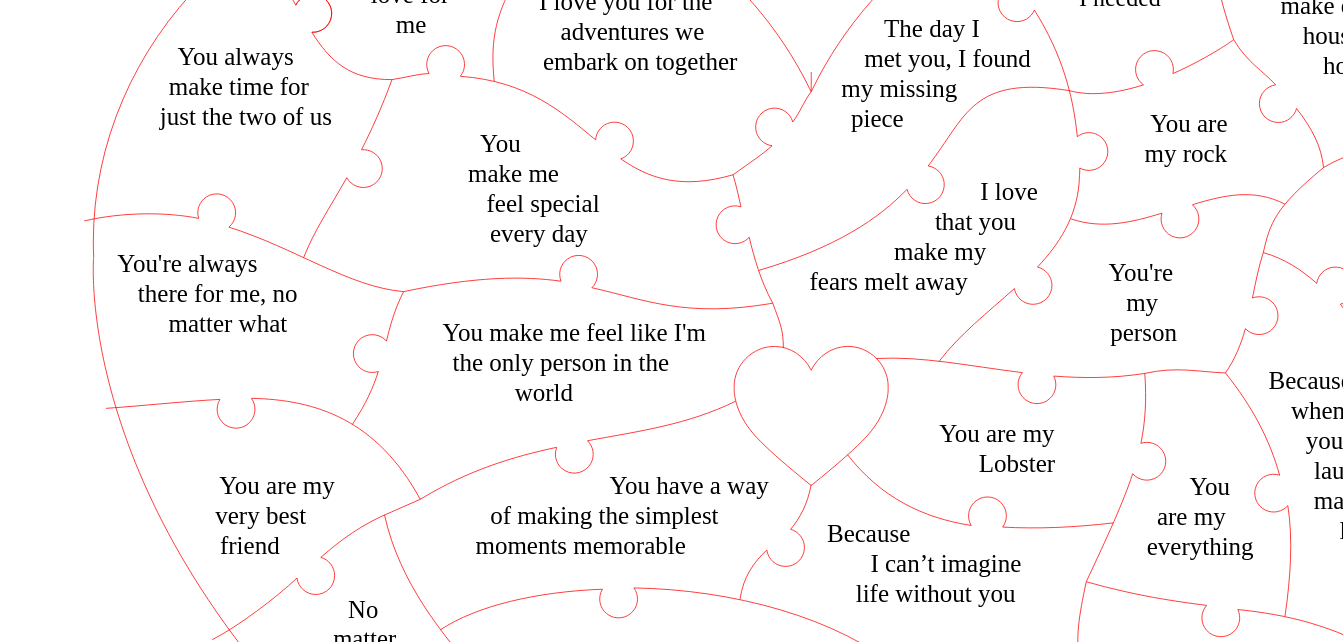 click on "Save reasons" at bounding box center (227, 1954) 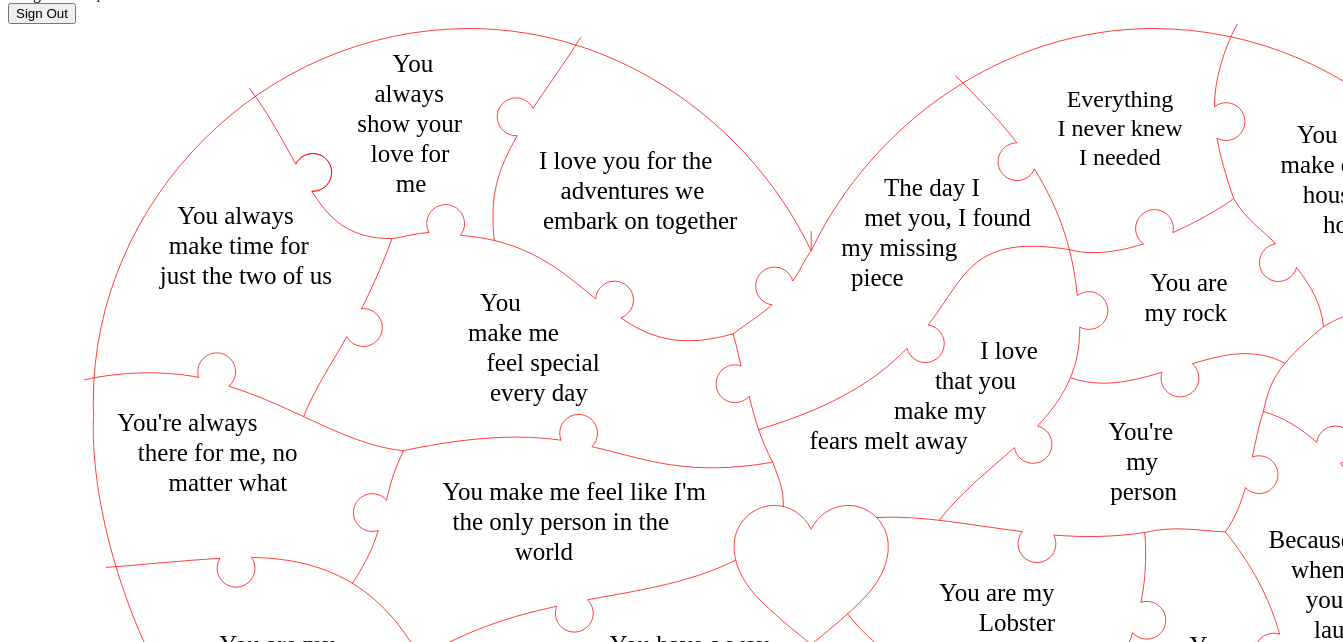 scroll, scrollTop: 0, scrollLeft: 0, axis: both 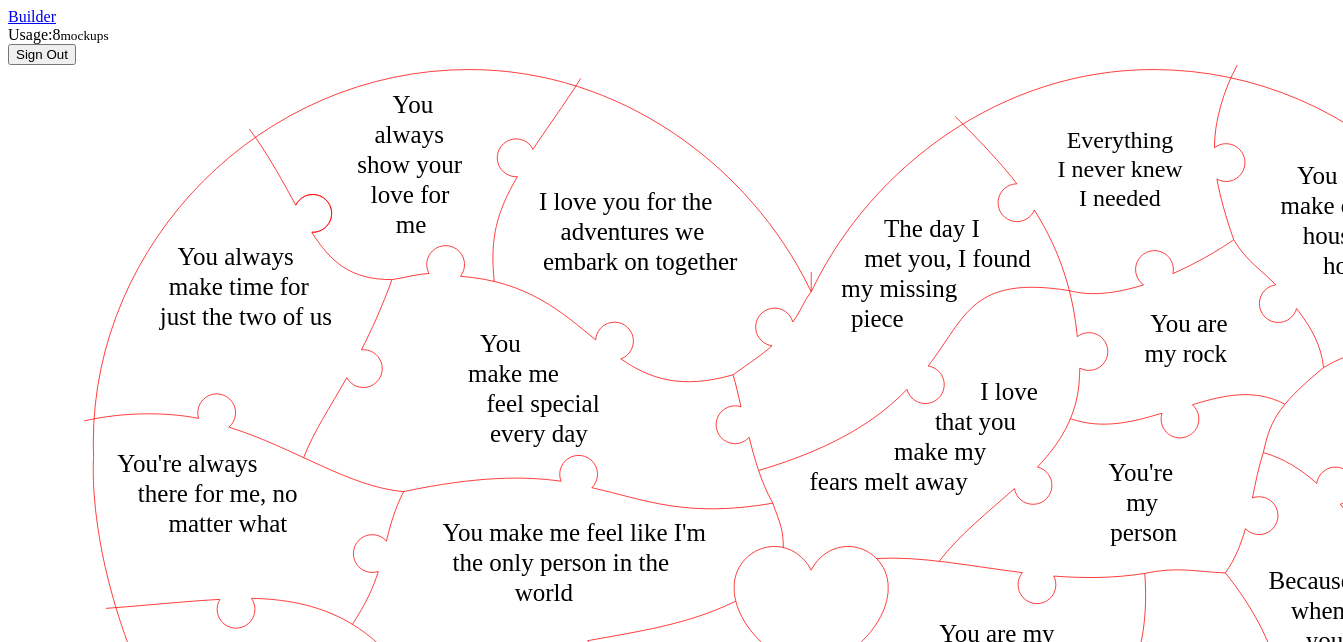 click at bounding box center [164, 1894] 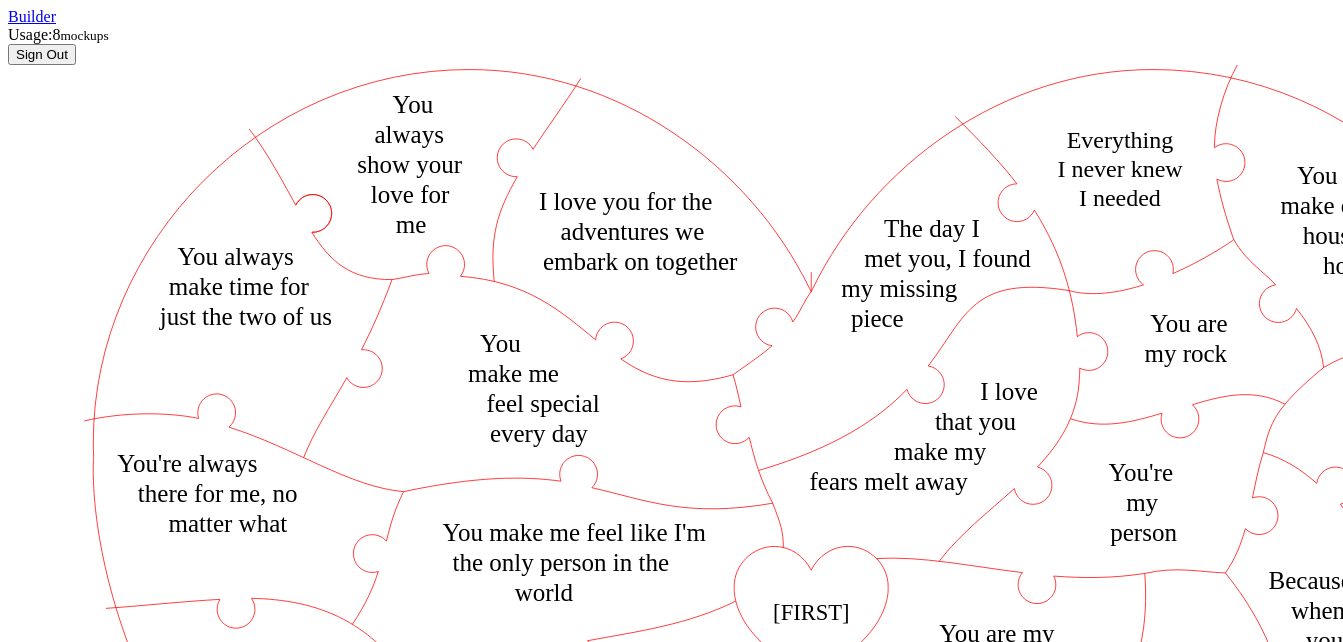 click at bounding box center [671, 1977] 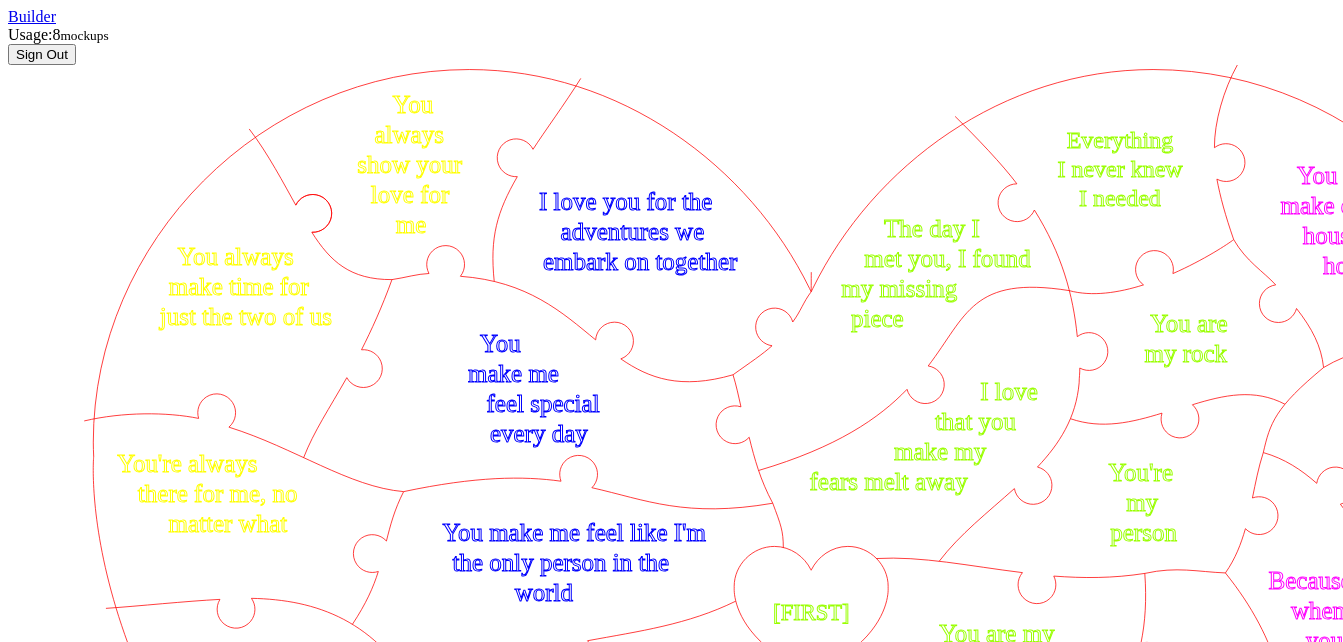 drag, startPoint x: 1161, startPoint y: 419, endPoint x: 1203, endPoint y: 422, distance: 42.107006 